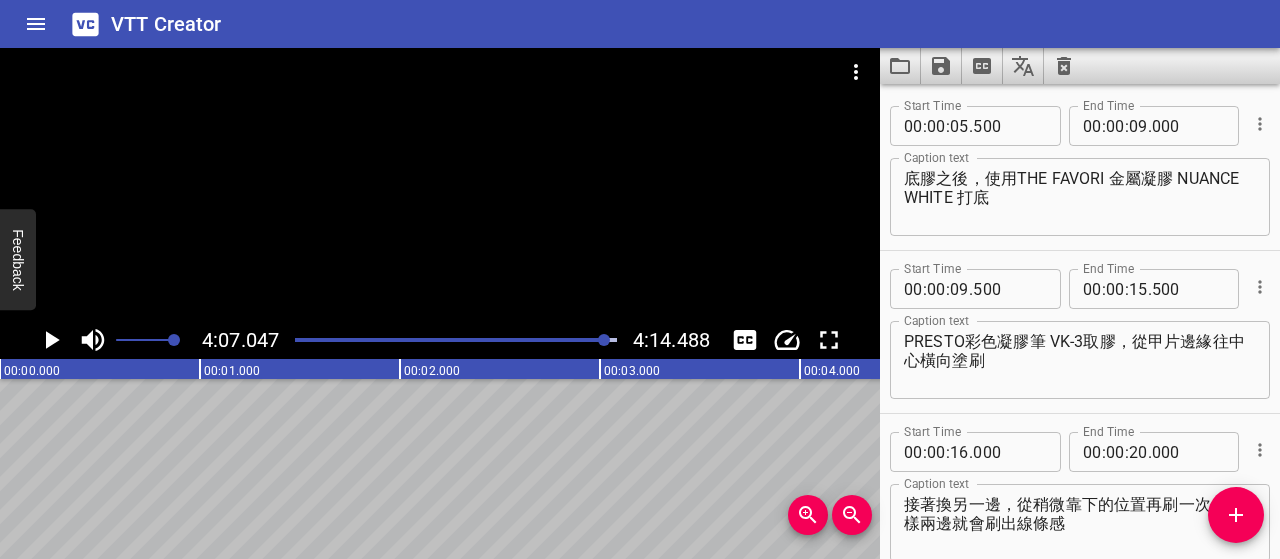 scroll, scrollTop: 0, scrollLeft: 0, axis: both 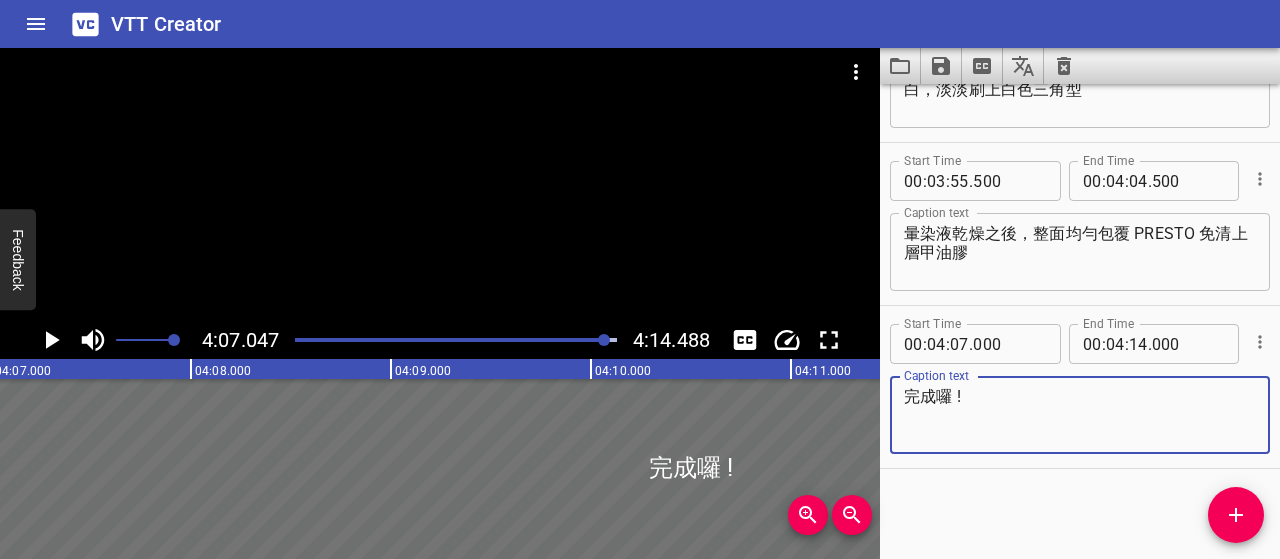 click at bounding box center (447, 340) 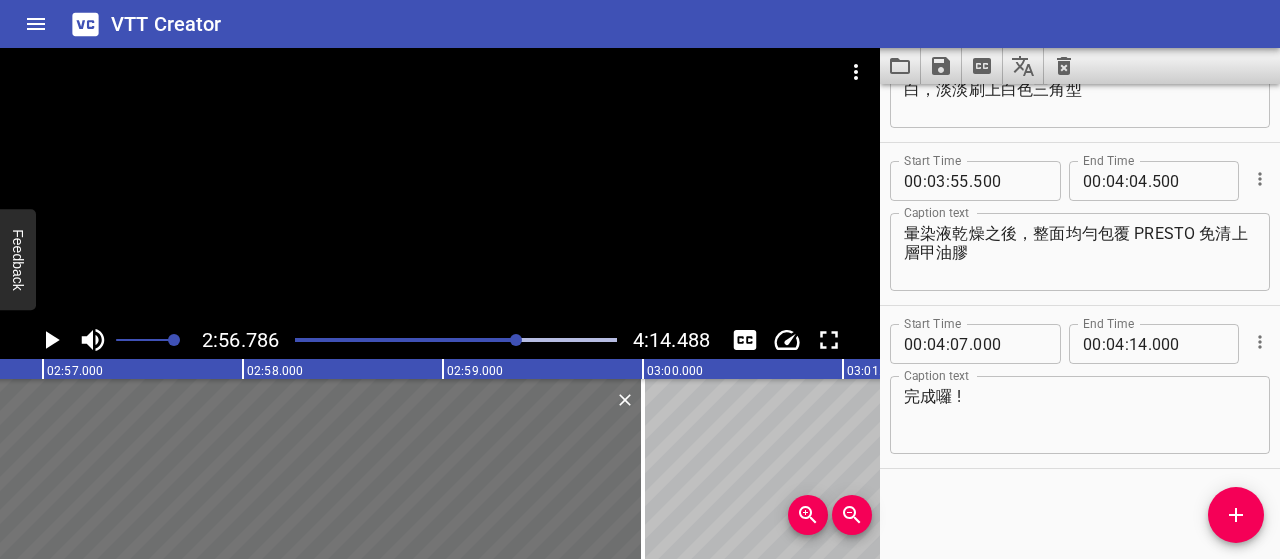 click 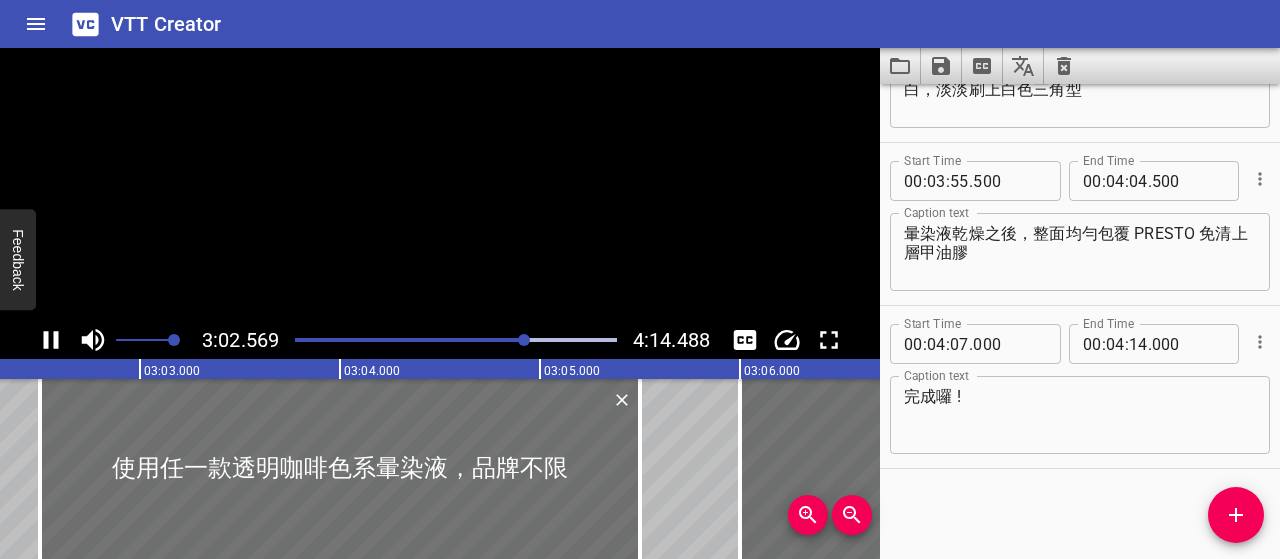 scroll, scrollTop: 0, scrollLeft: 36514, axis: horizontal 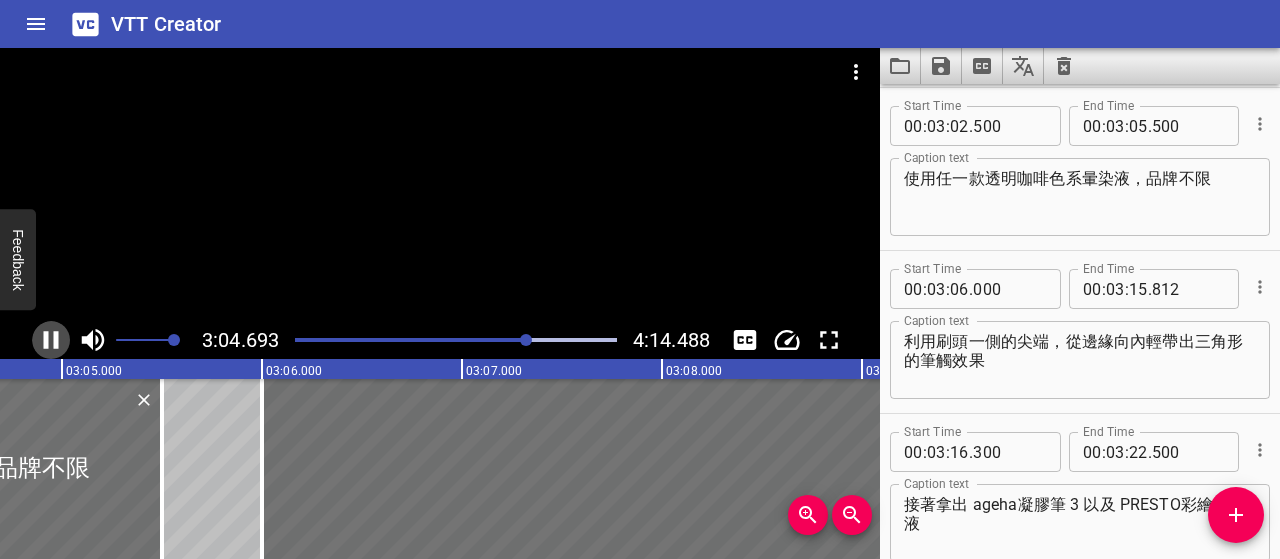 click 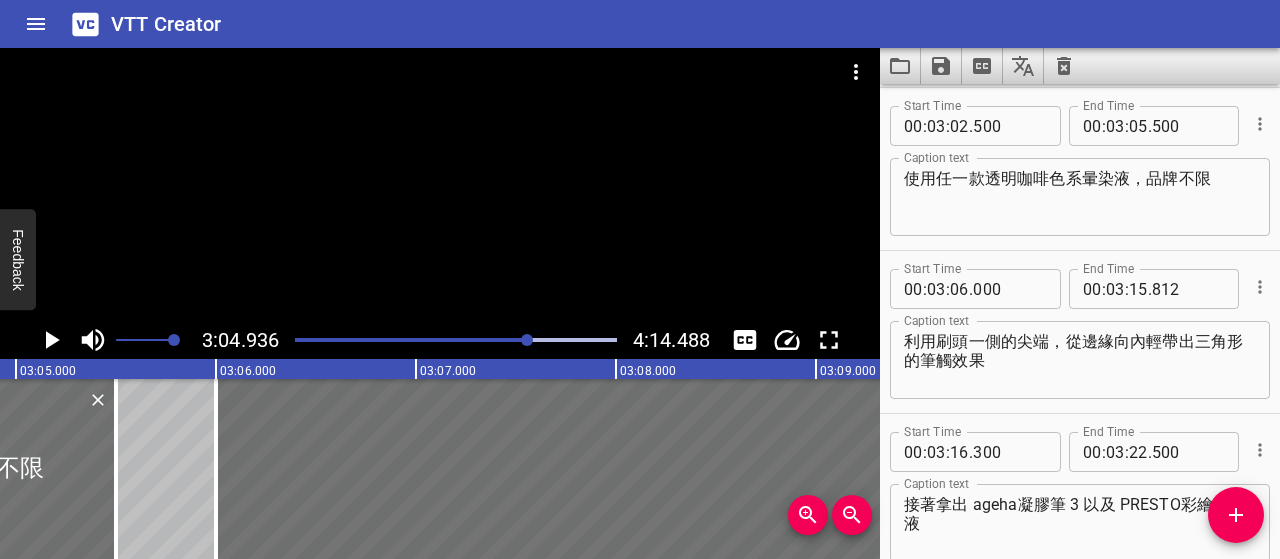 scroll, scrollTop: 0, scrollLeft: 36987, axis: horizontal 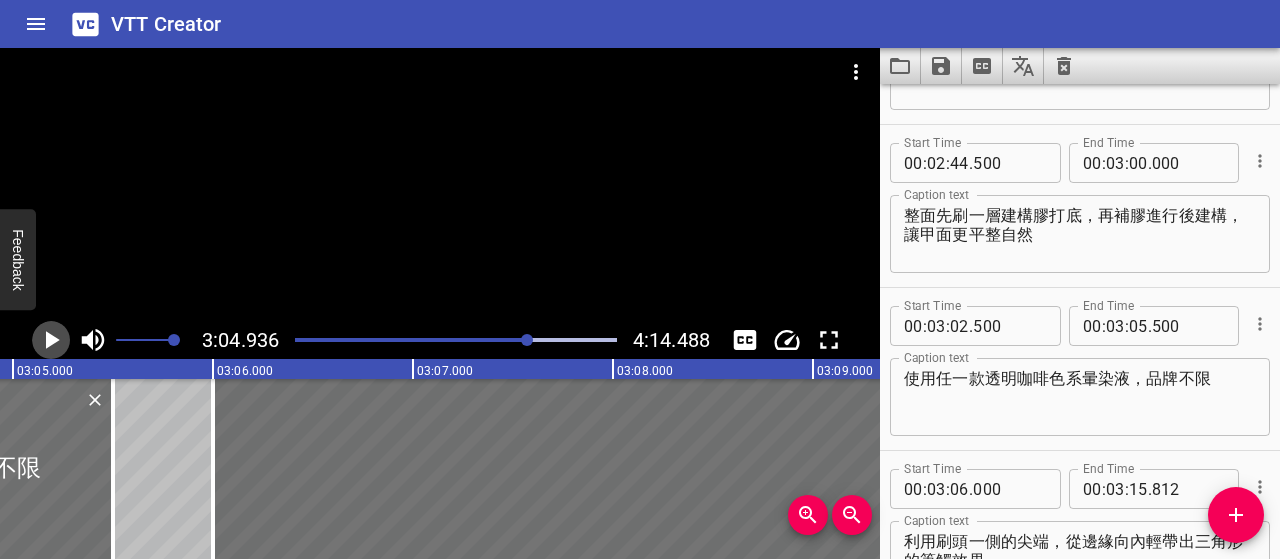 click 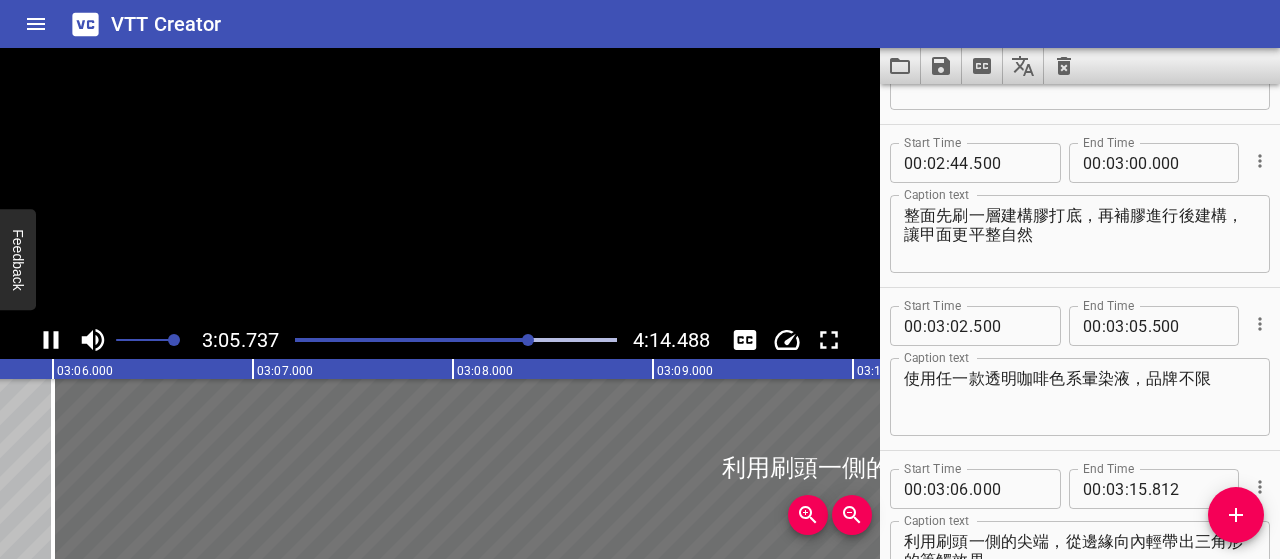 scroll, scrollTop: 0, scrollLeft: 37195, axis: horizontal 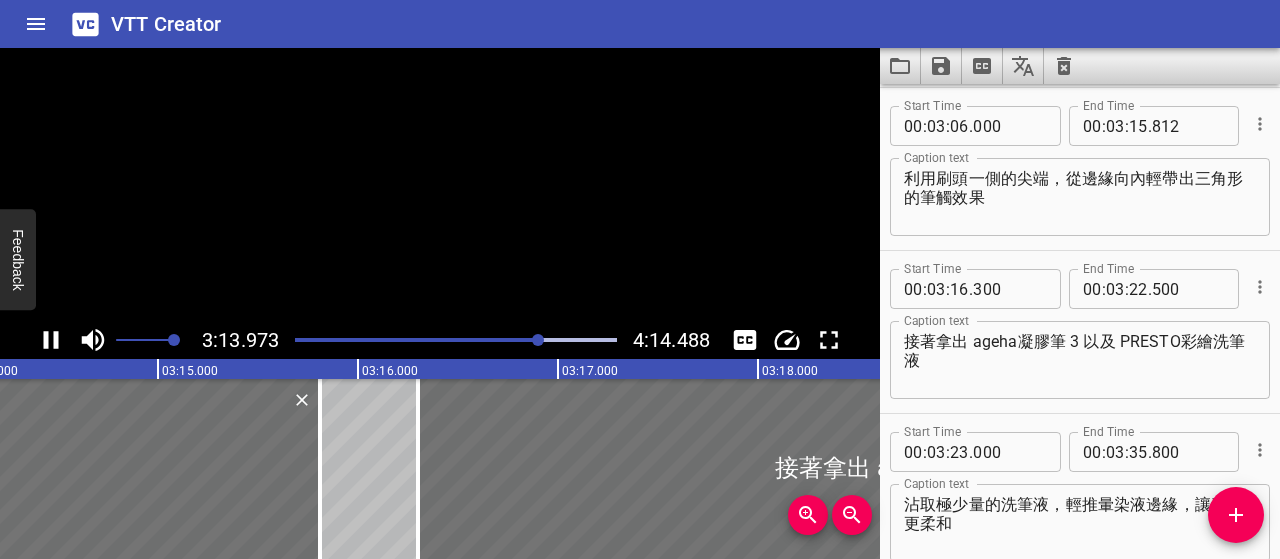 click 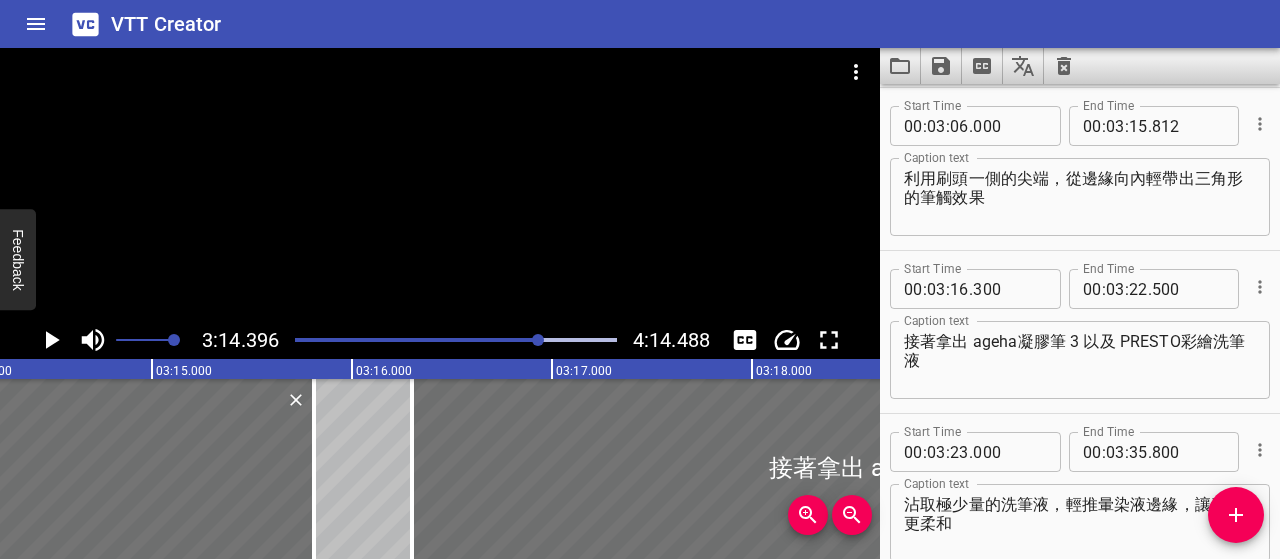 scroll, scrollTop: 0, scrollLeft: 38879, axis: horizontal 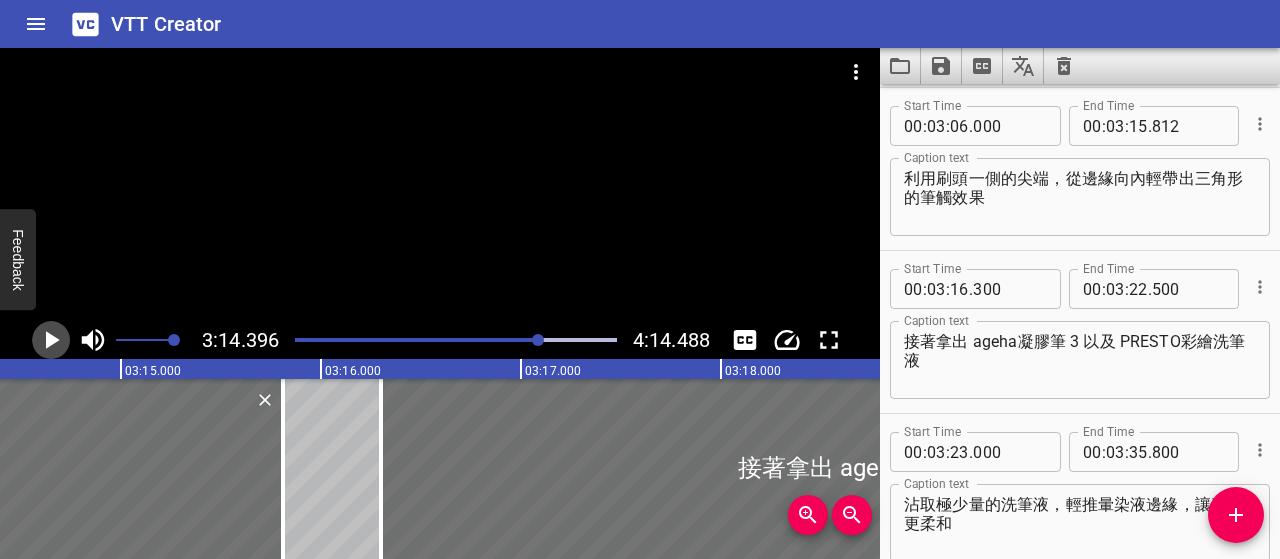 click 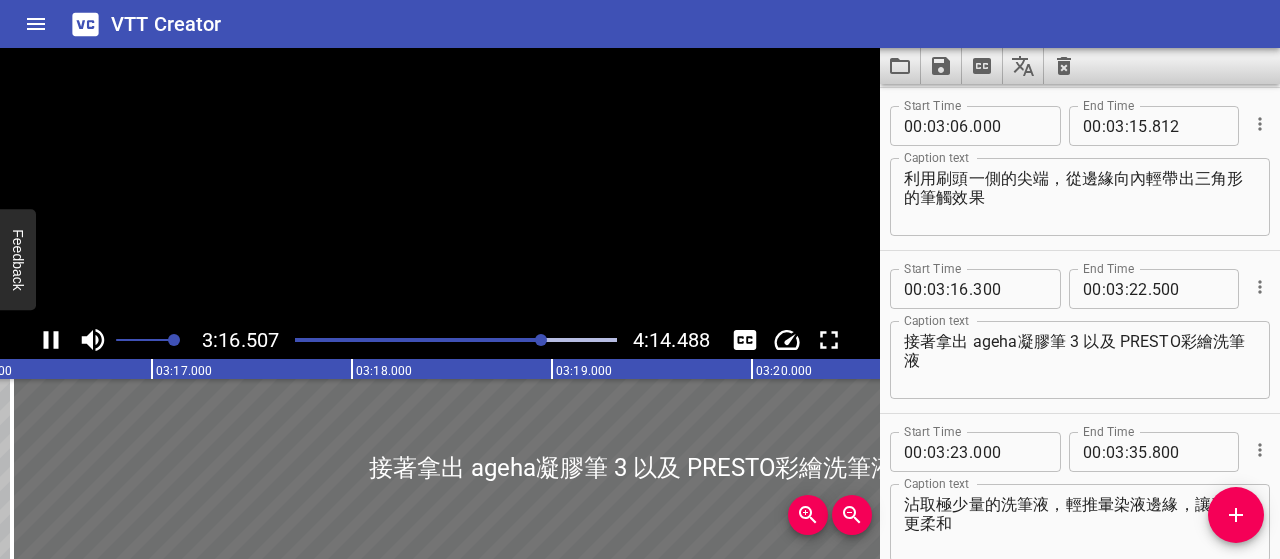 scroll, scrollTop: 0, scrollLeft: 39301, axis: horizontal 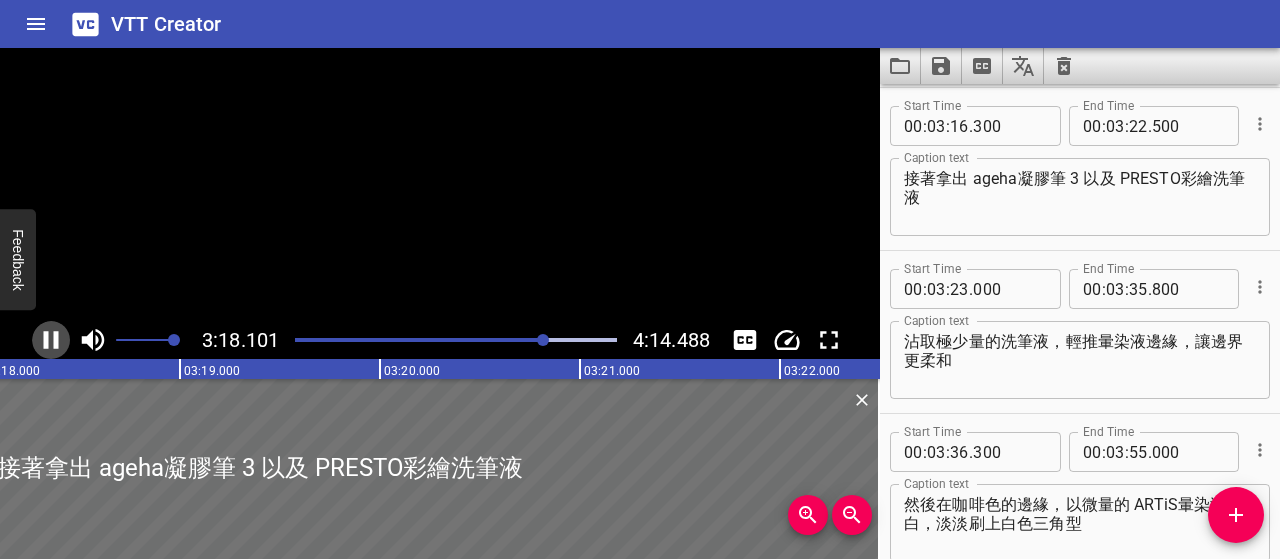 click 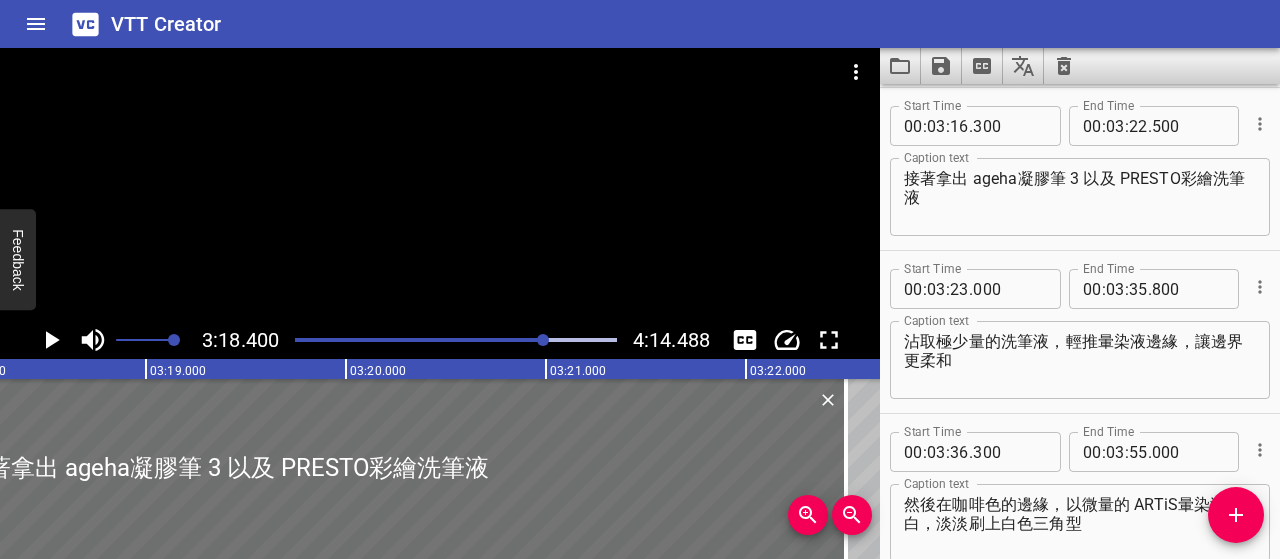 scroll, scrollTop: 0, scrollLeft: 39680, axis: horizontal 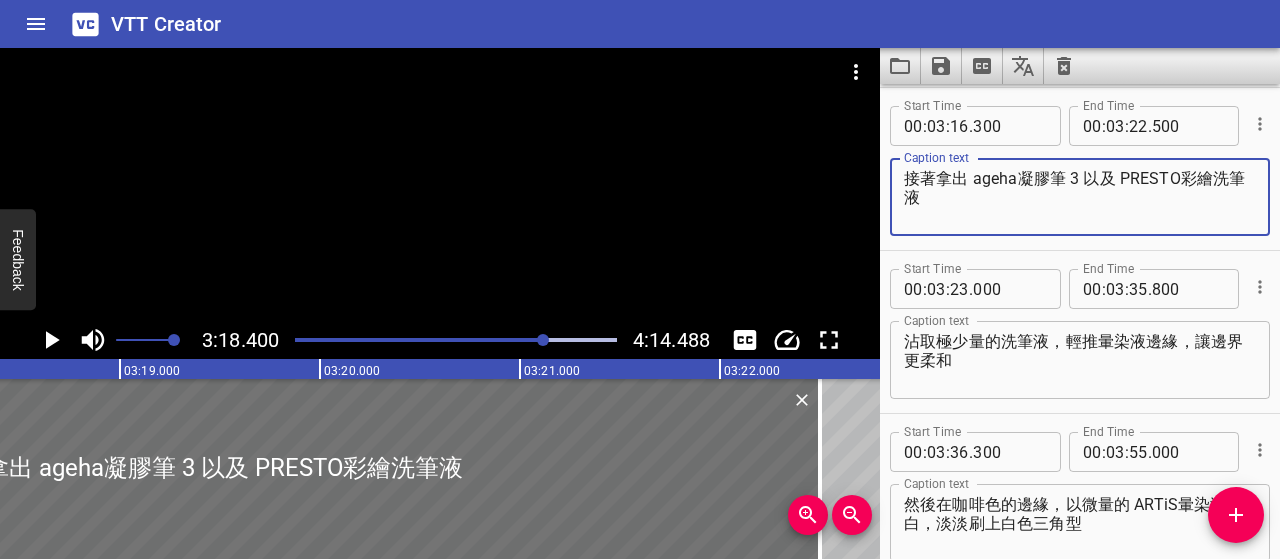 click on "接著拿出 ageha凝膠筆 3 以及 PRESTO彩繪洗筆液" at bounding box center [1080, 197] 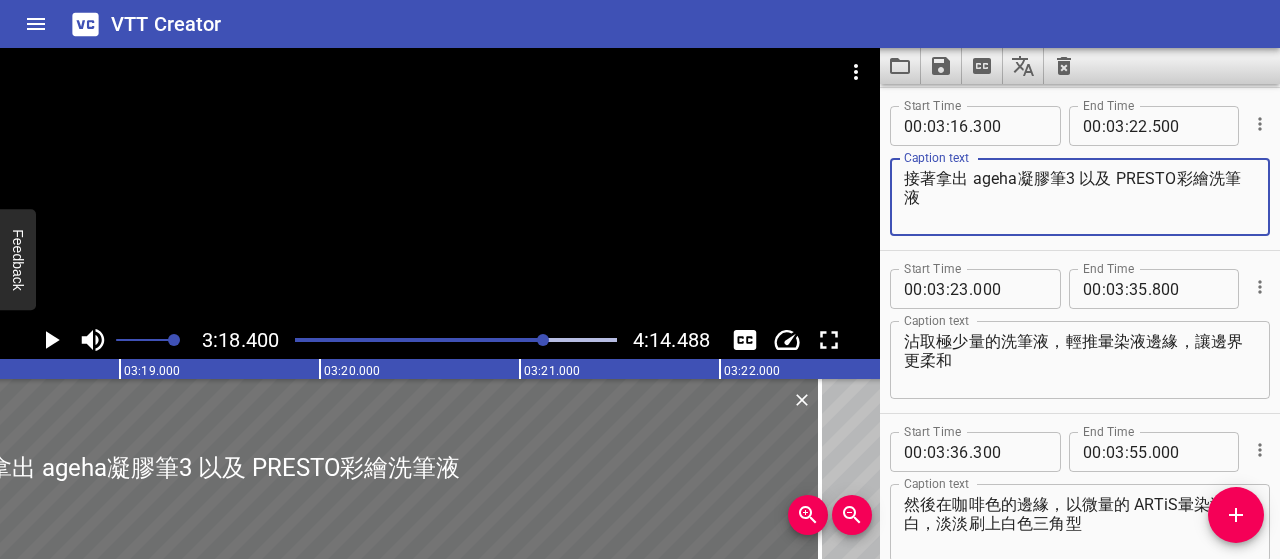 type on "接著拿出 ageha凝膠筆3 以及 PRESTO彩繪洗筆液" 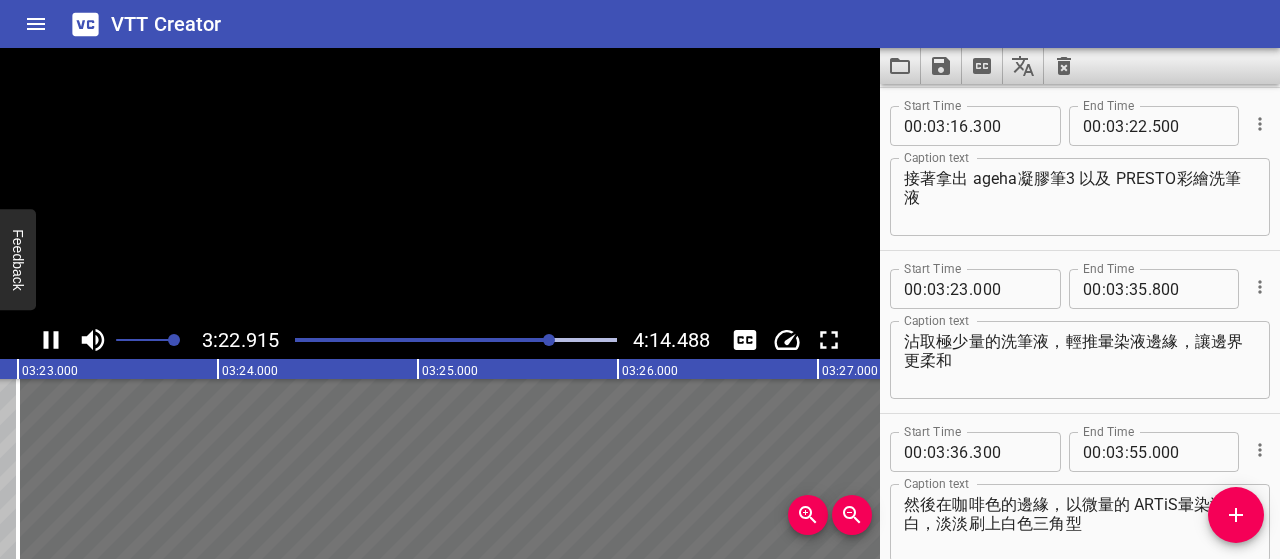 scroll, scrollTop: 0, scrollLeft: 40636, axis: horizontal 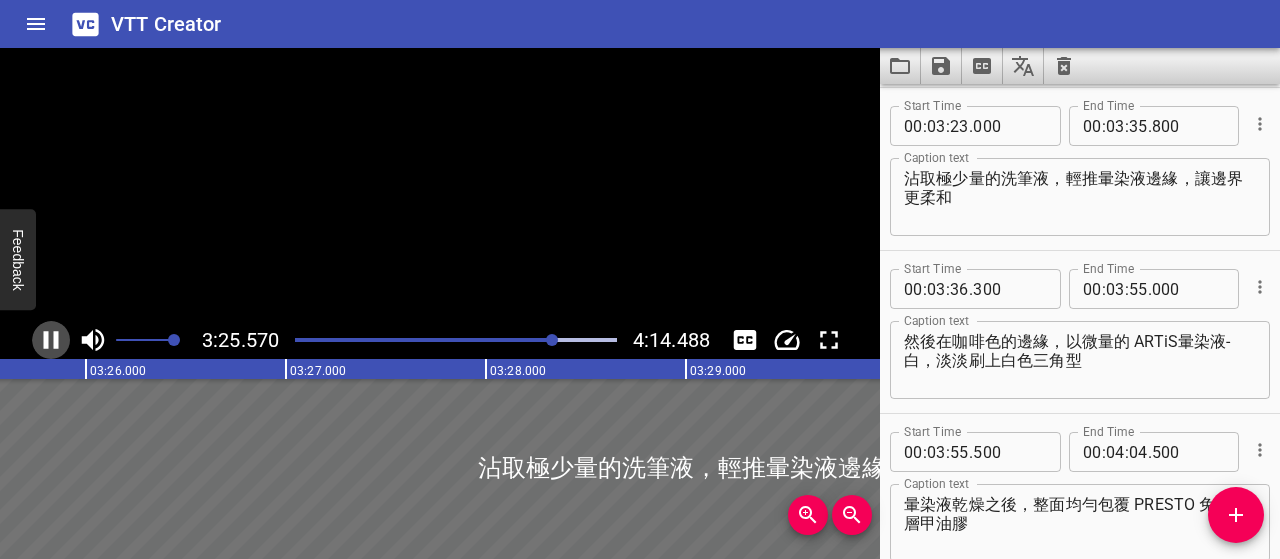 click 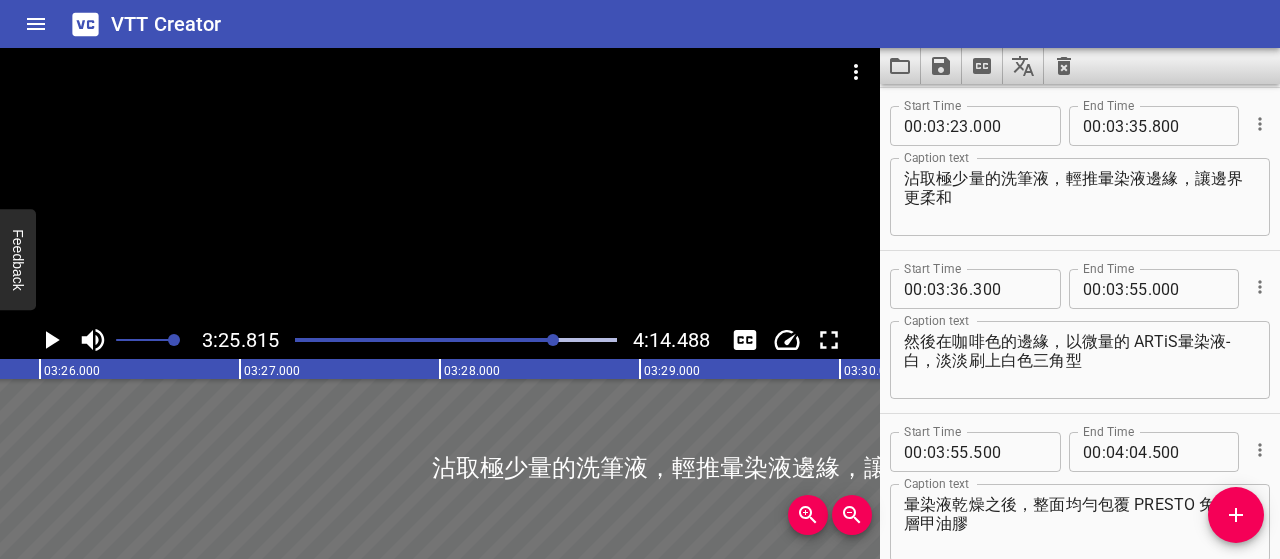 scroll, scrollTop: 0, scrollLeft: 41163, axis: horizontal 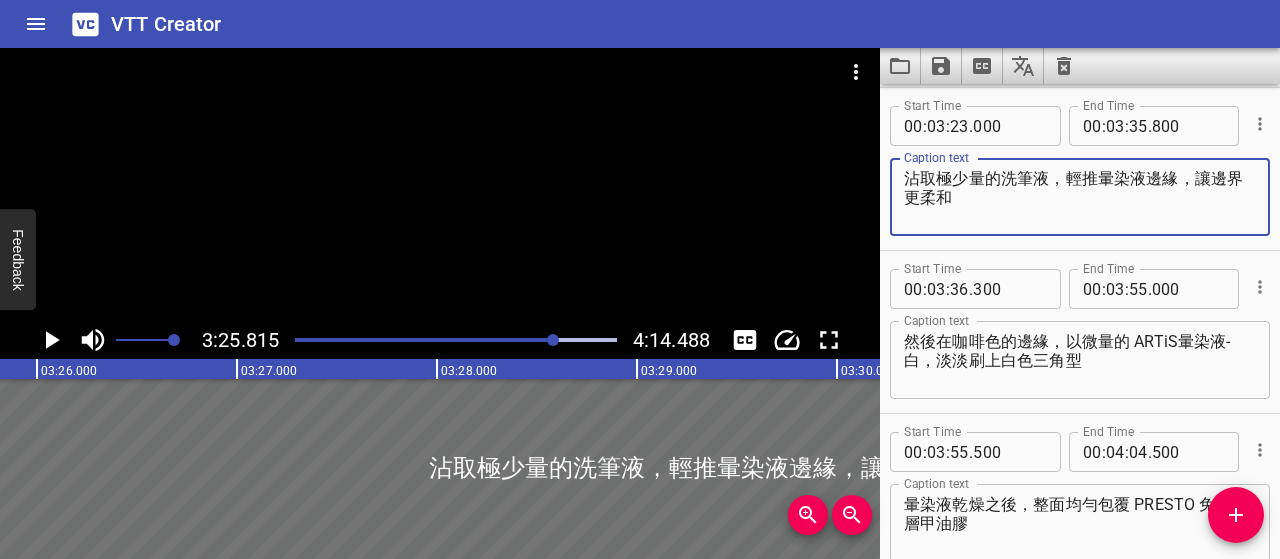 click on "沾取極少量的洗筆液，輕推暈染液邊緣，讓邊界更柔和" at bounding box center (1080, 197) 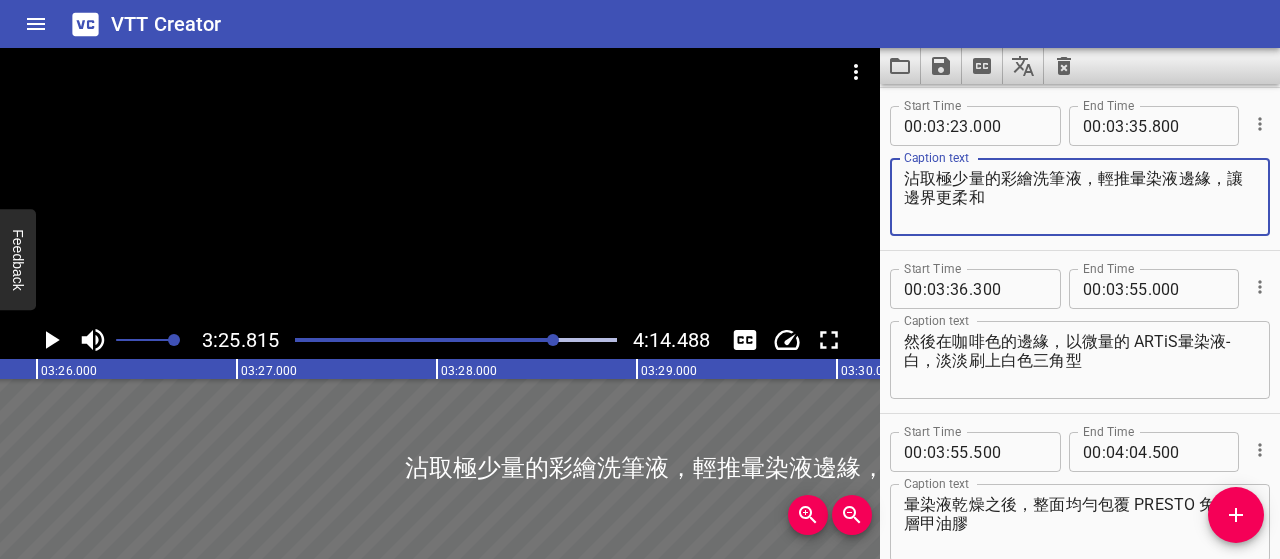 type on "沾取極少量的彩繪洗筆液，輕推暈染液邊緣，讓邊界更柔和" 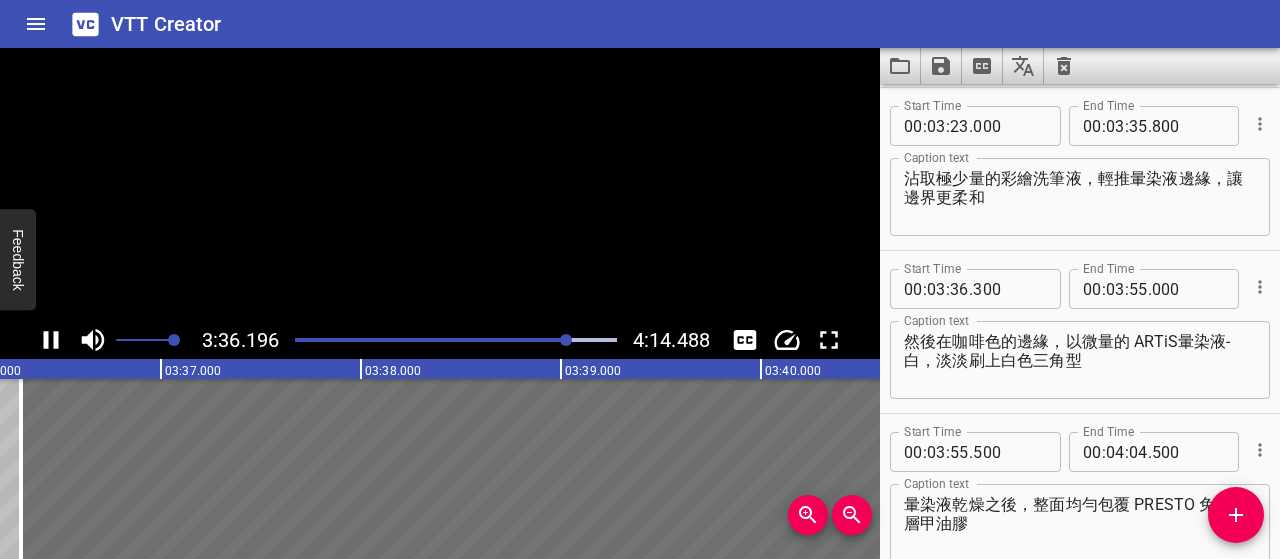 scroll, scrollTop: 0, scrollLeft: 43287, axis: horizontal 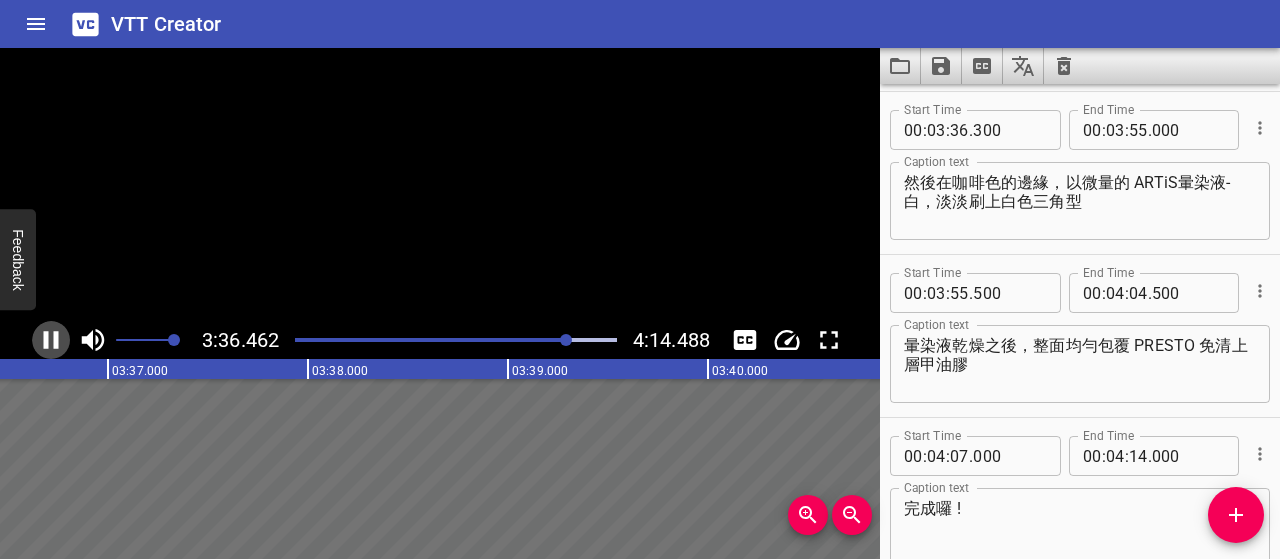 click 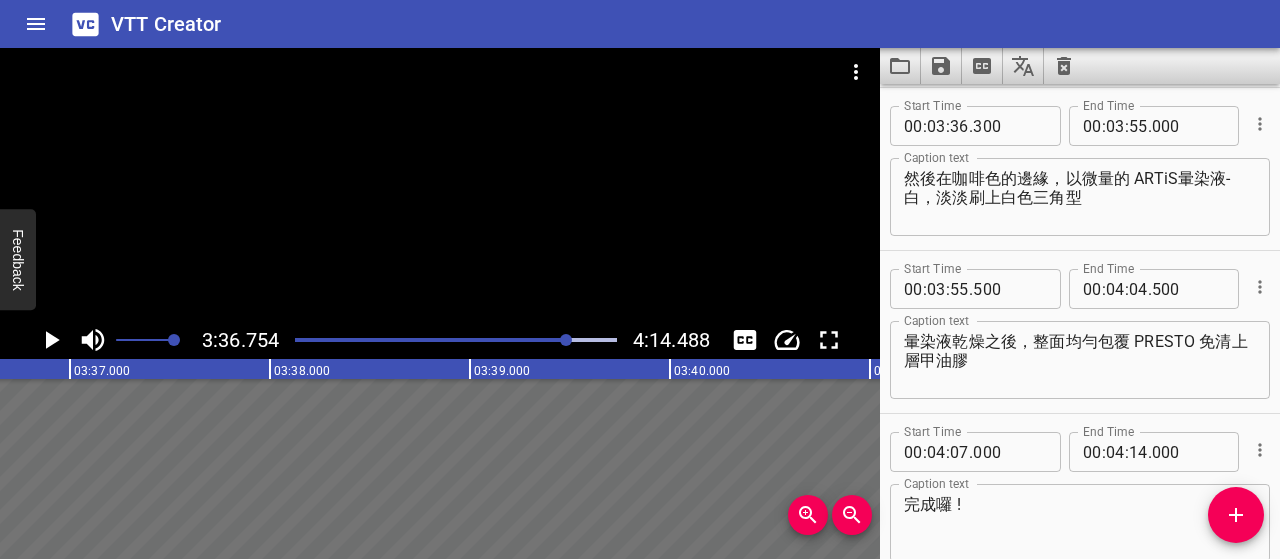 scroll, scrollTop: 0, scrollLeft: 43350, axis: horizontal 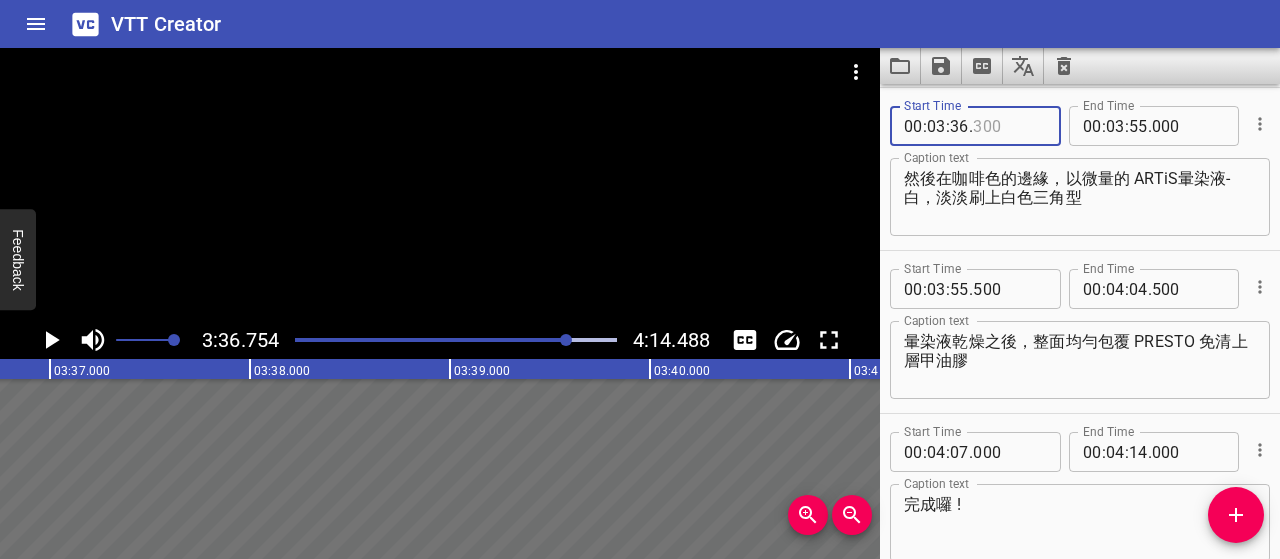 click at bounding box center [1009, 126] 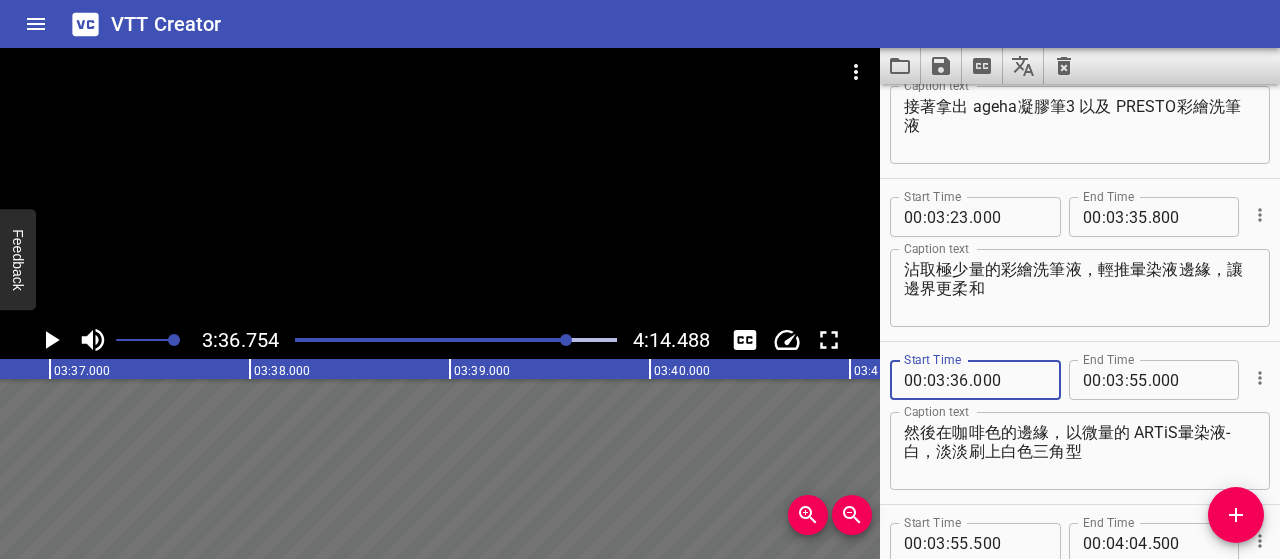 scroll, scrollTop: 4916, scrollLeft: 0, axis: vertical 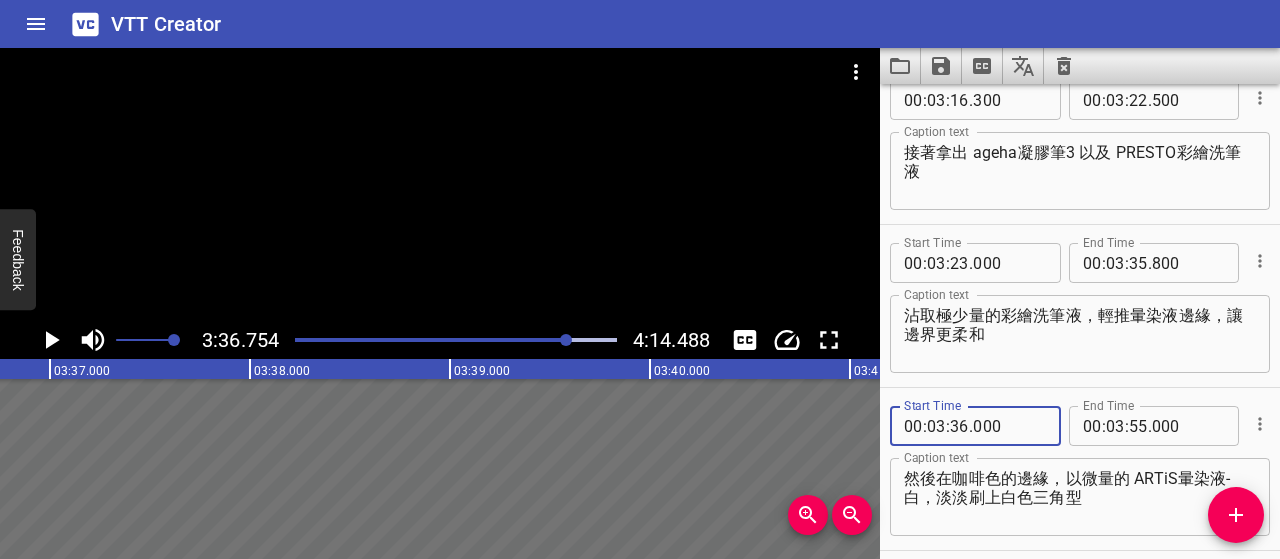 type on "000" 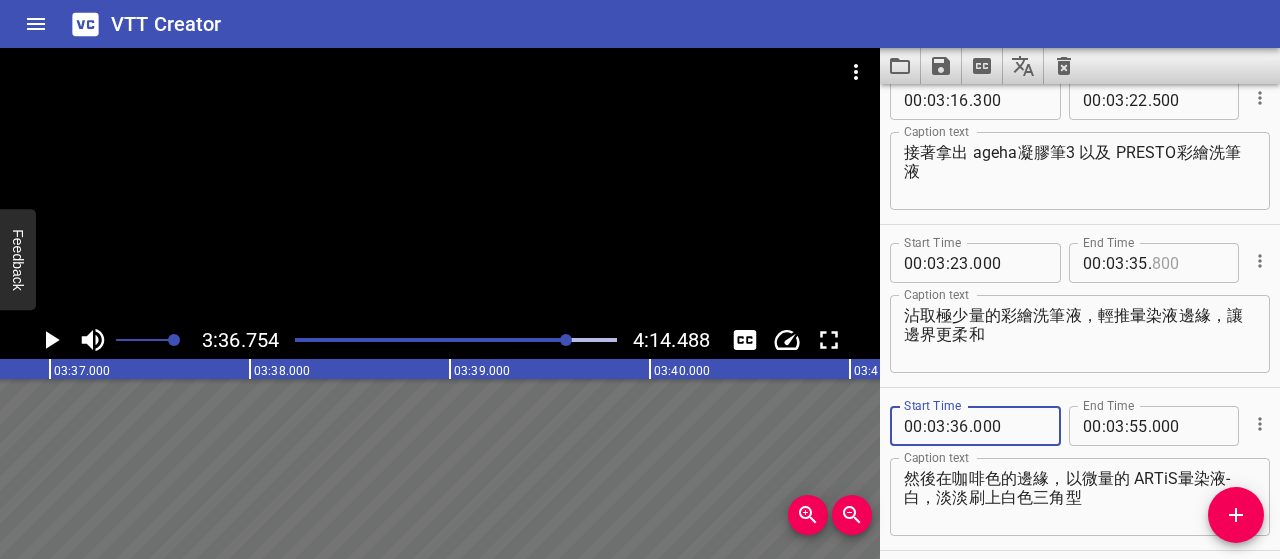 click at bounding box center [1188, 263] 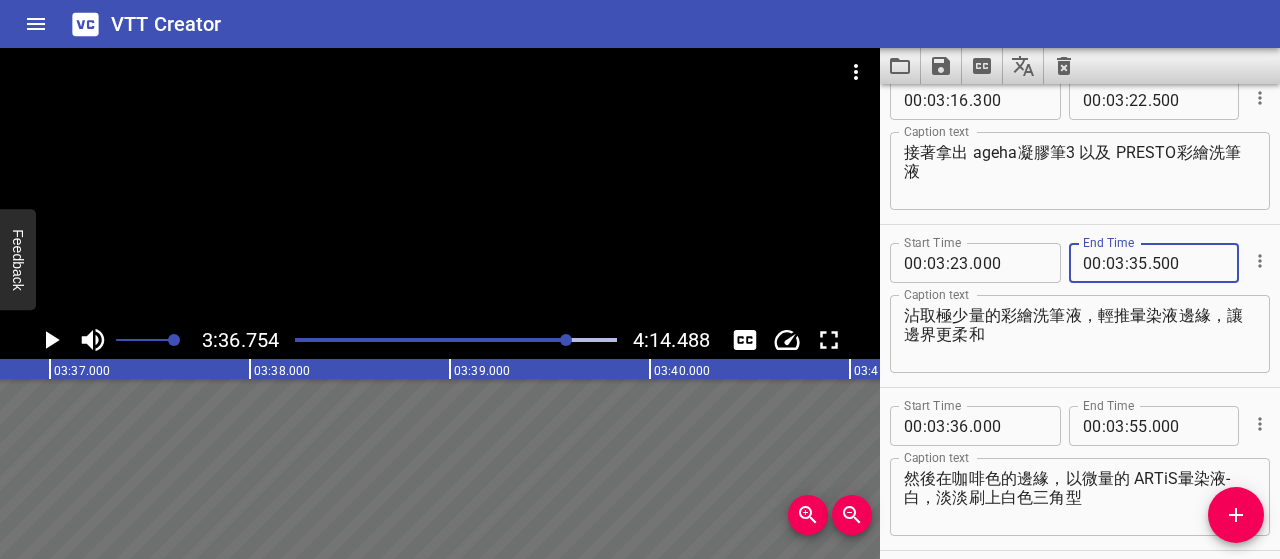 type on "500" 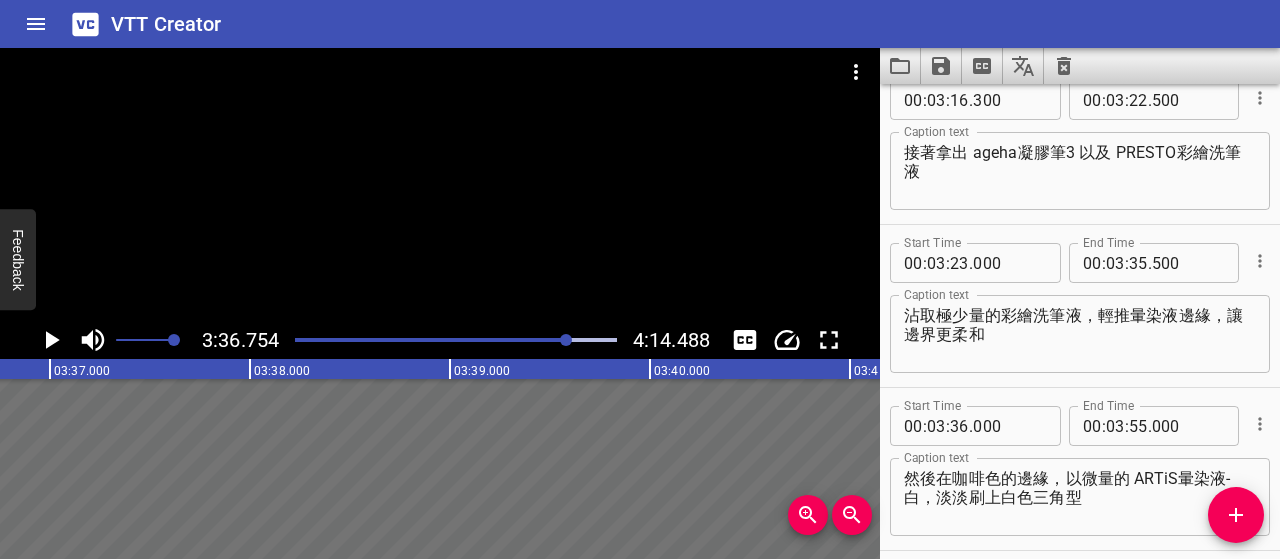 click at bounding box center (409, 340) 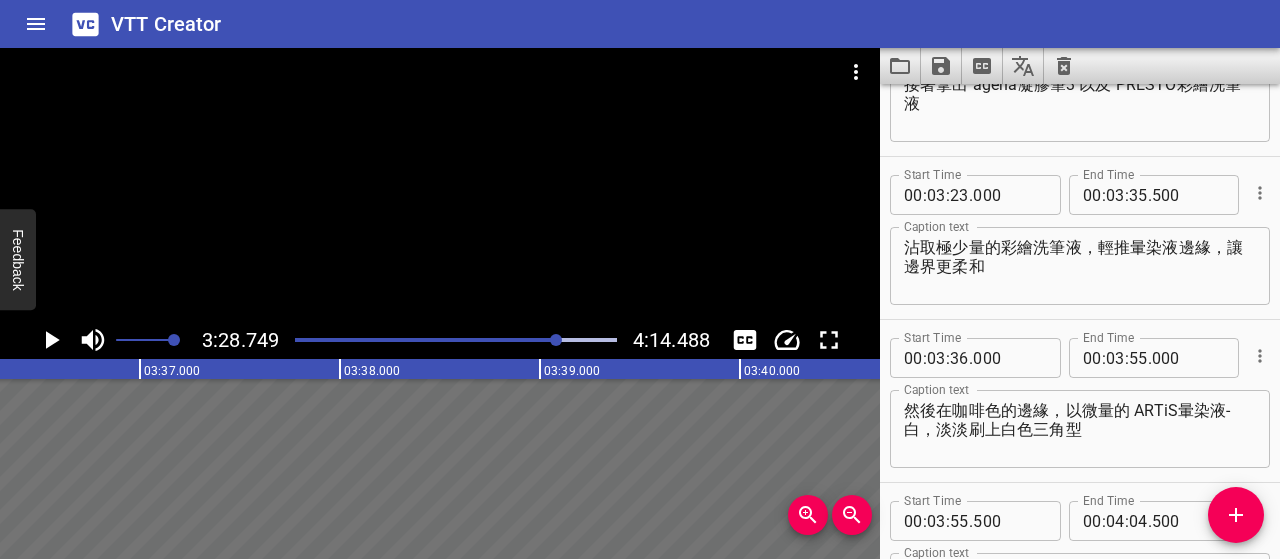 scroll, scrollTop: 0, scrollLeft: 42980, axis: horizontal 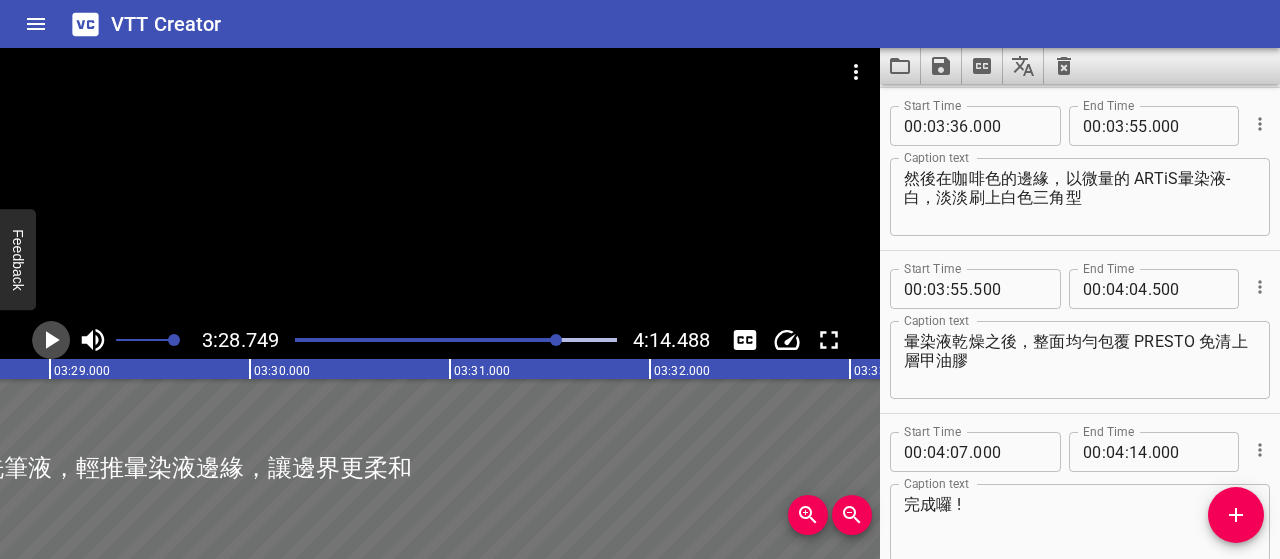 click 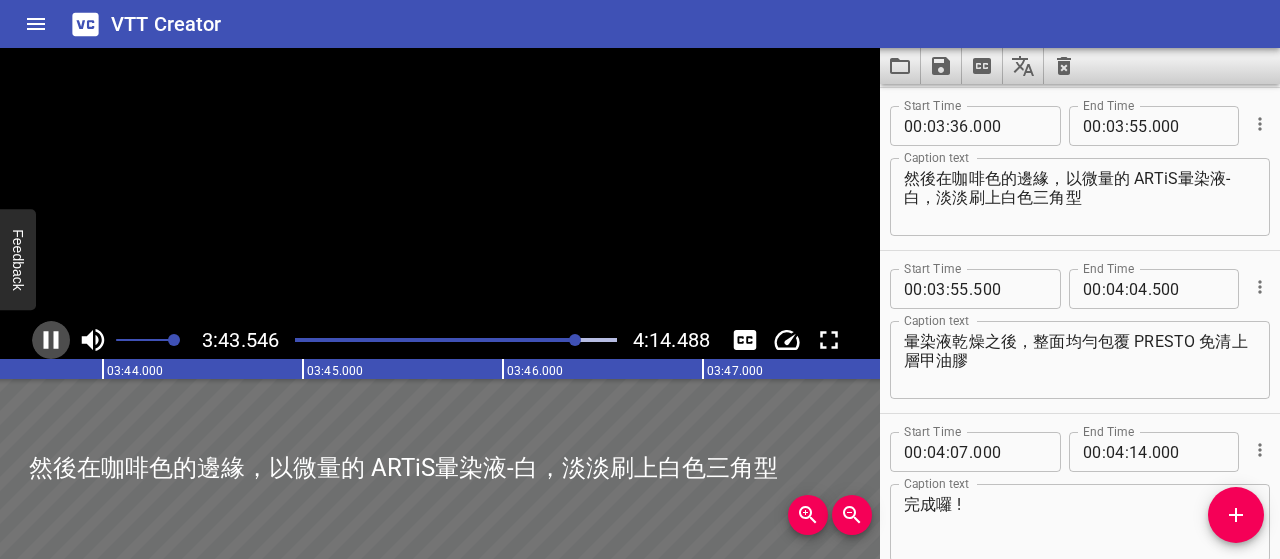 click 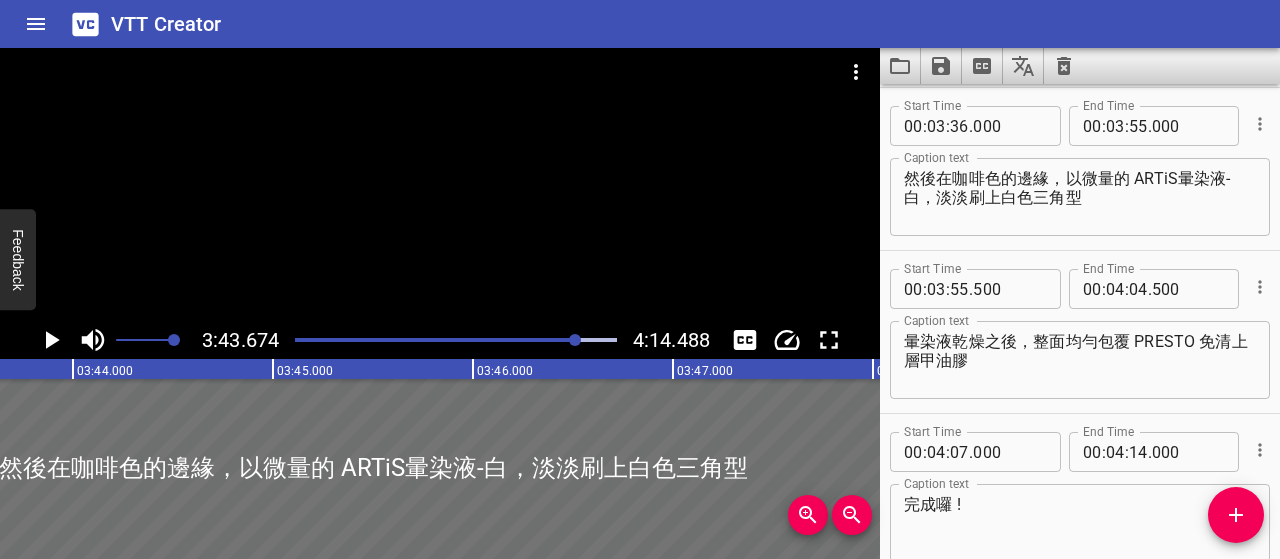 scroll, scrollTop: 0, scrollLeft: 44734, axis: horizontal 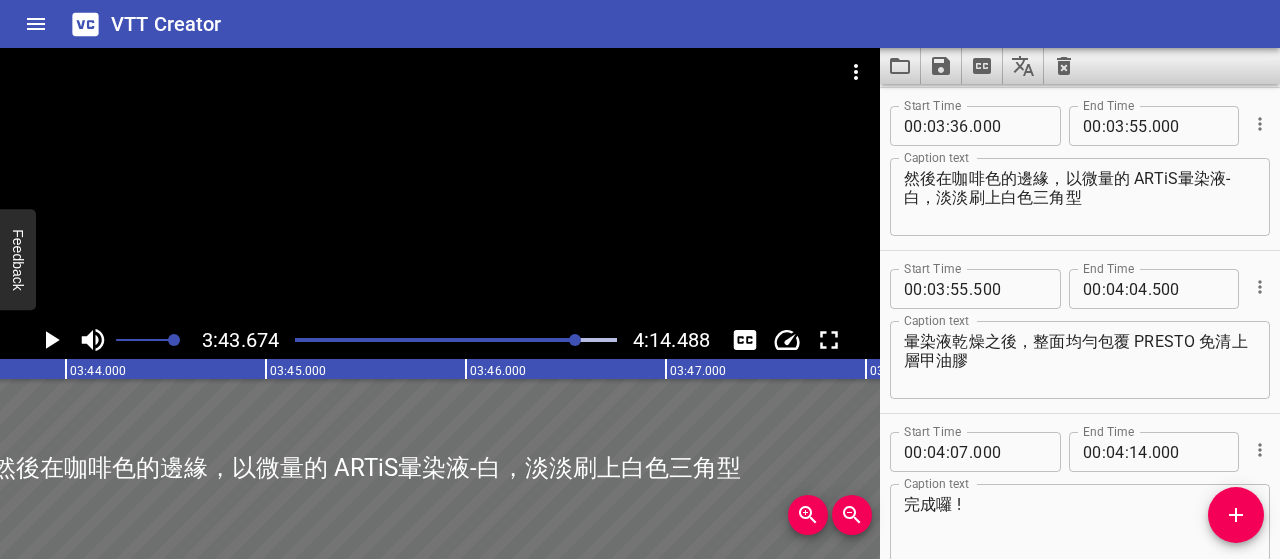 click on "然後在咖啡色的邊緣，以微量的 ARTiS暈染液-白，淡淡刷上白色三角型" at bounding box center (1080, 197) 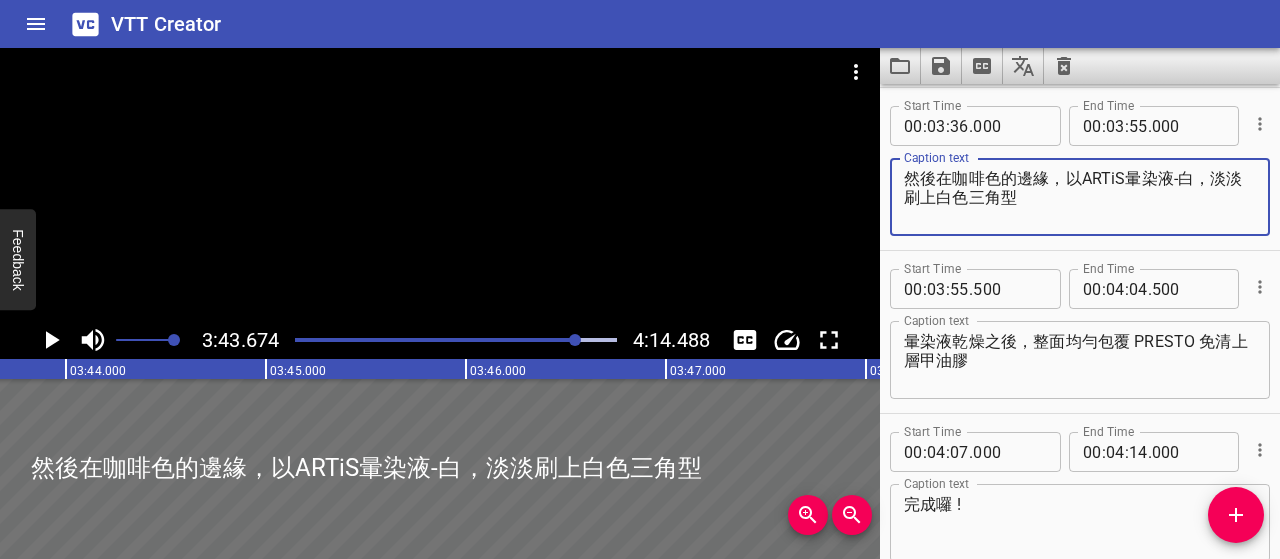 click on "然後在咖啡色的邊緣，以ARTiS暈染液-白，淡淡刷上白色三角型" at bounding box center [1080, 197] 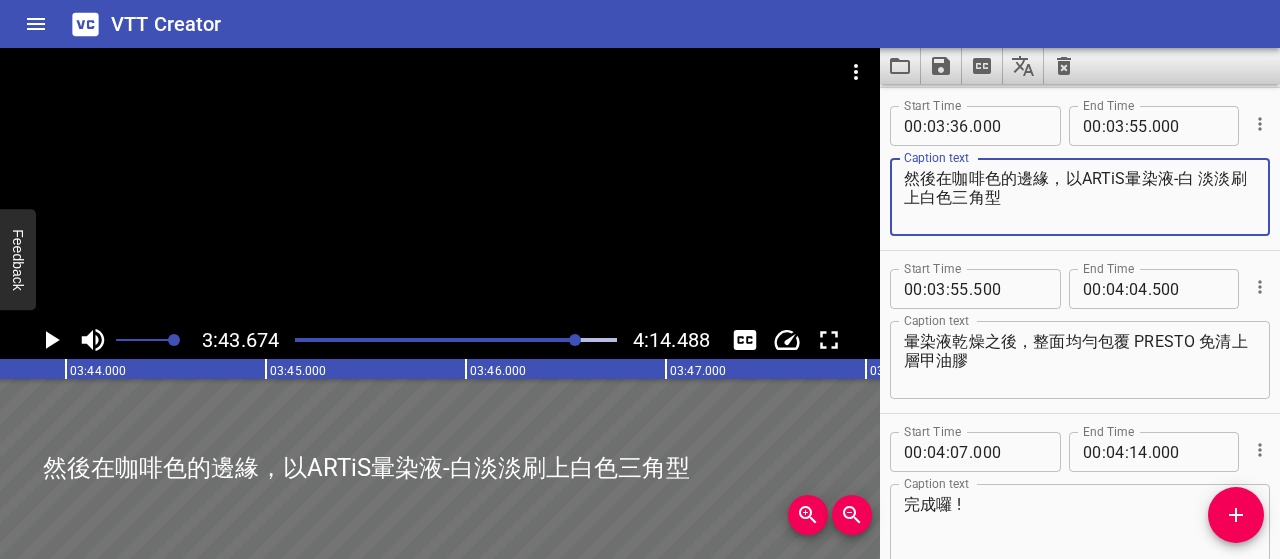 click on "然後在咖啡色的邊緣，以ARTiS暈染液-白 淡淡刷上白色三角型" at bounding box center (1080, 197) 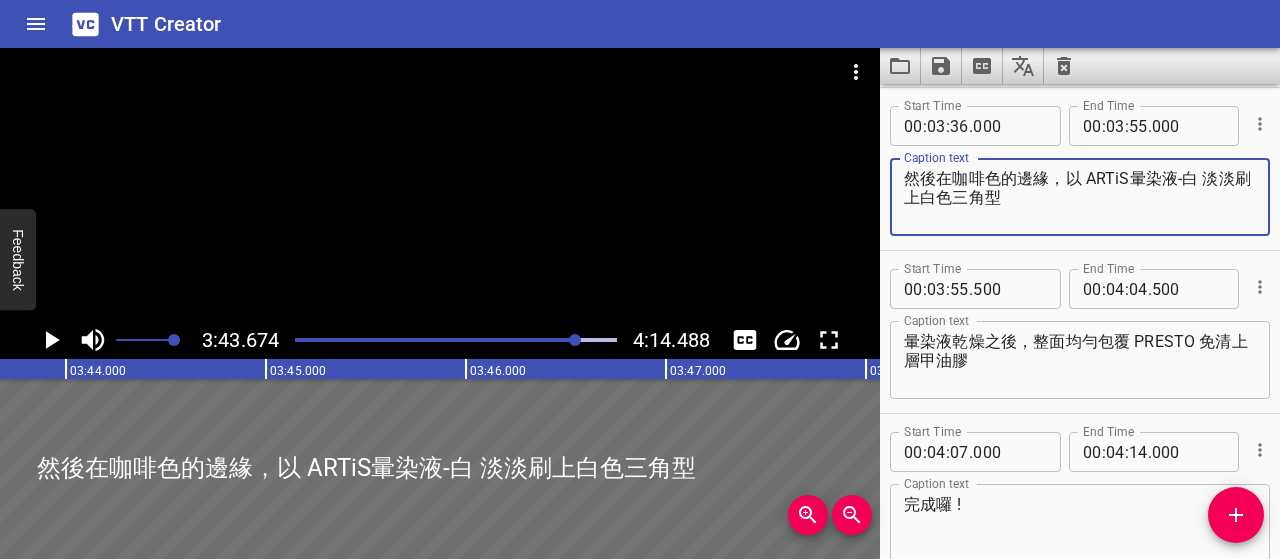 click 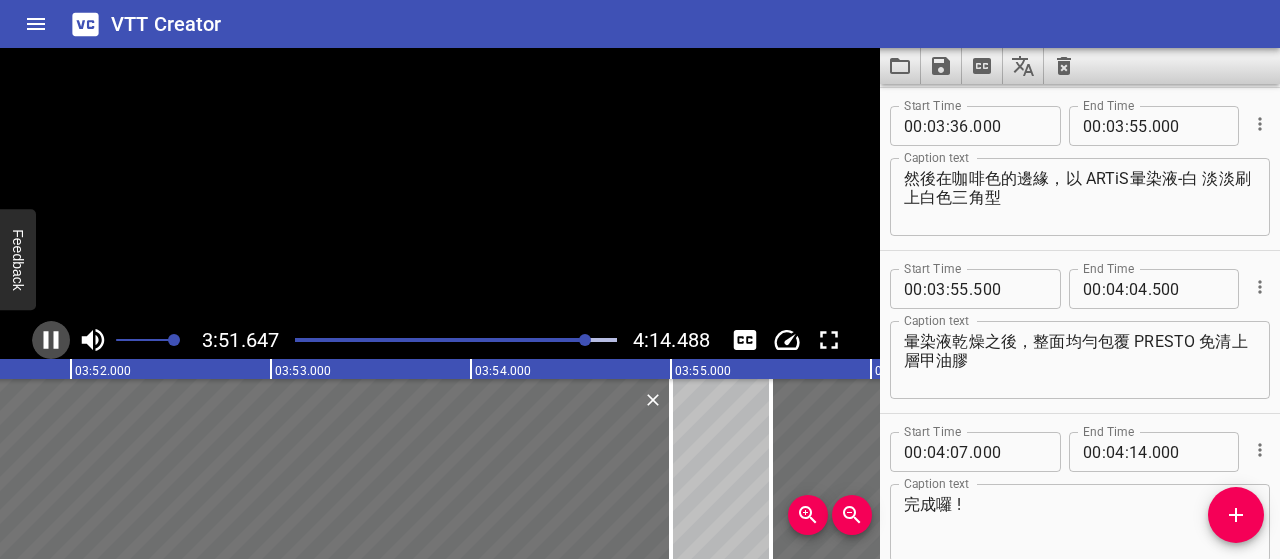 click 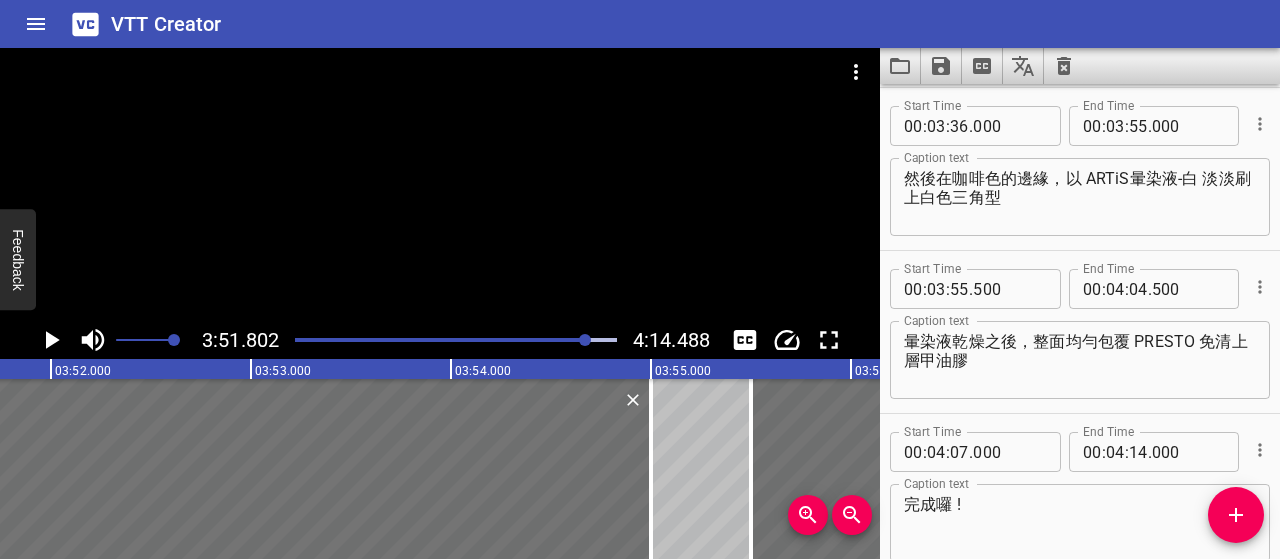 scroll, scrollTop: 0, scrollLeft: 46360, axis: horizontal 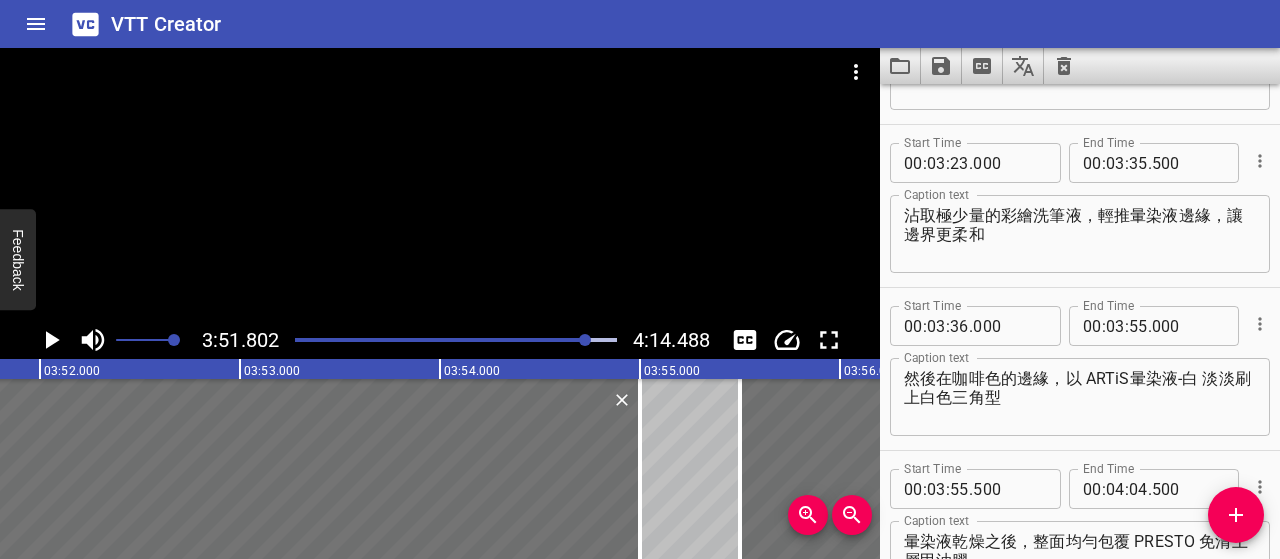 click on "然後在咖啡色的邊緣，以 ARTiS暈染液-白 淡淡刷上白色三角型" at bounding box center [1080, 397] 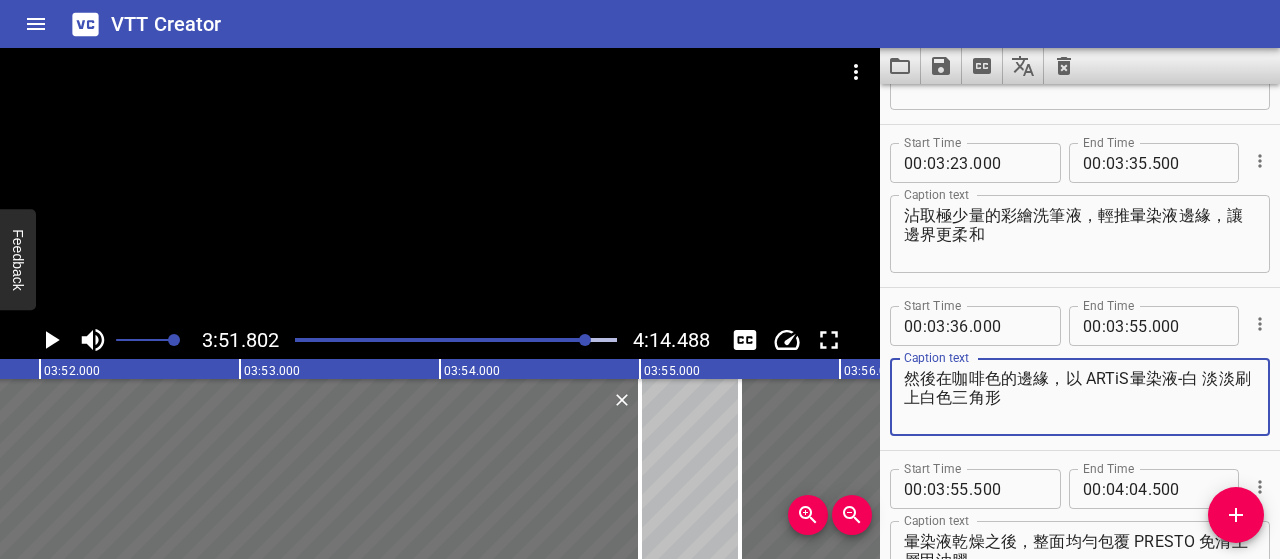 type on "然後在咖啡色的邊緣，以 ARTiS暈染液-白 淡淡刷上白色三角形" 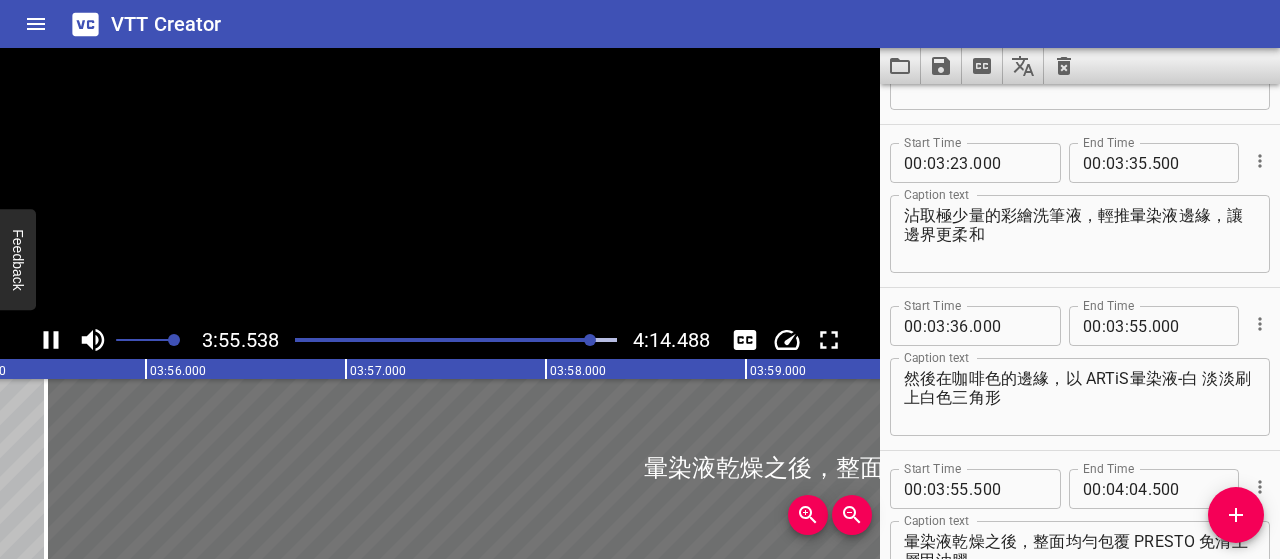scroll, scrollTop: 0, scrollLeft: 47107, axis: horizontal 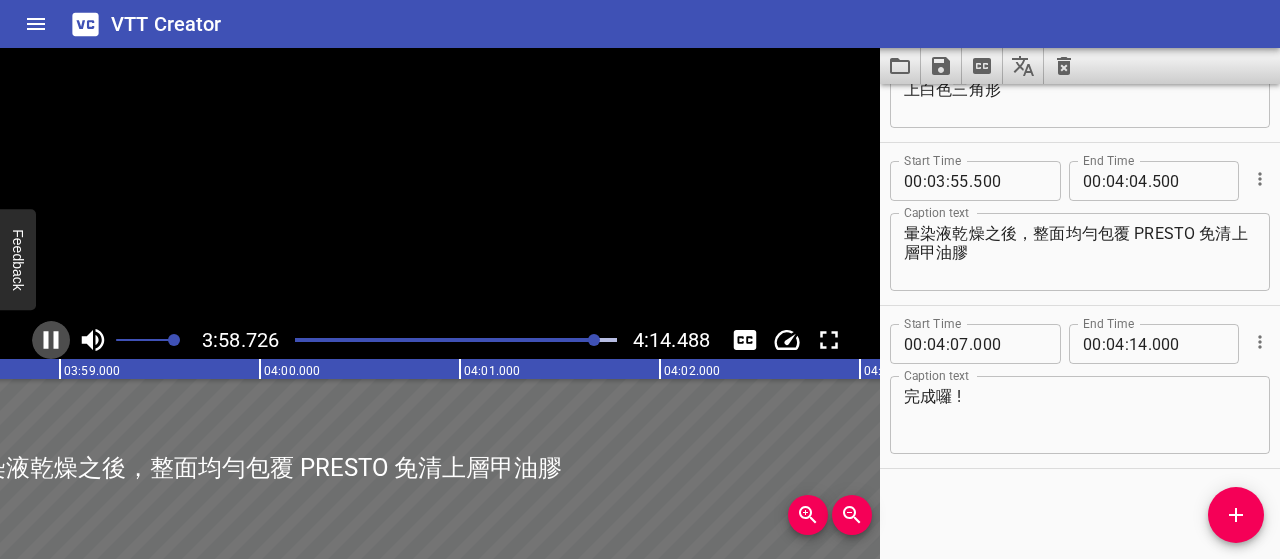 click 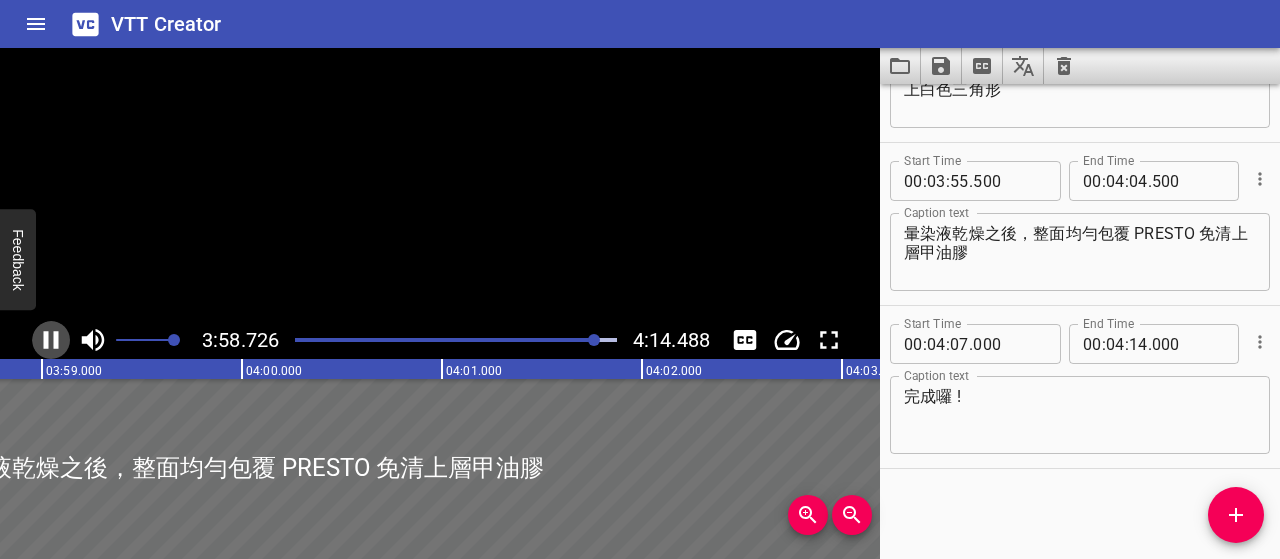 scroll, scrollTop: 0, scrollLeft: 47776, axis: horizontal 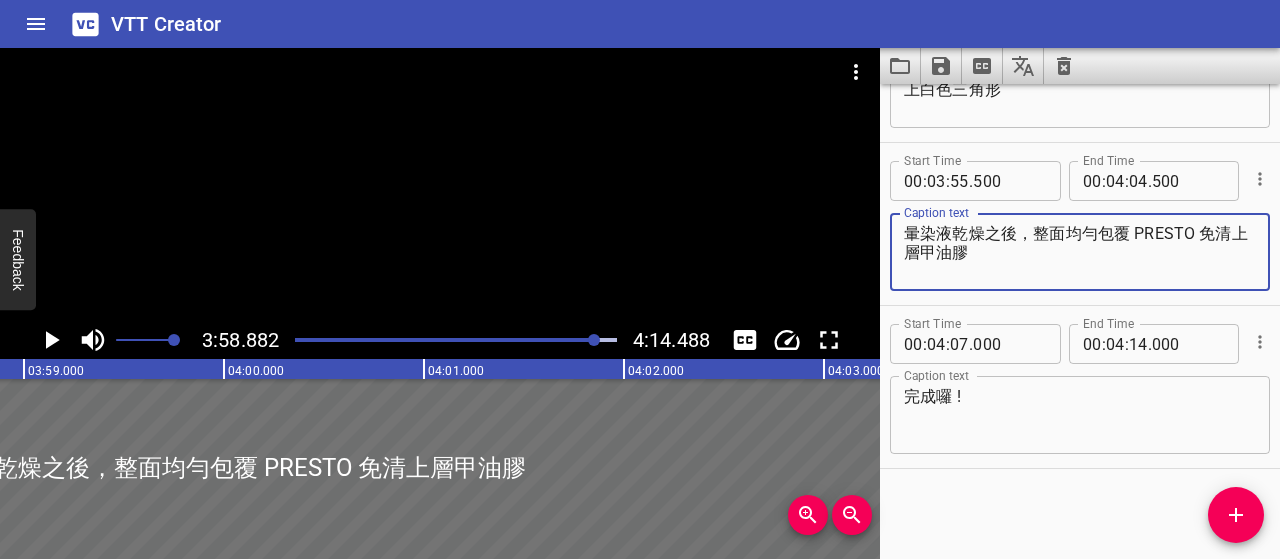 click on "暈染液乾燥之後，整面均勻包覆 PRESTO 免清上層甲油膠" at bounding box center (1080, 252) 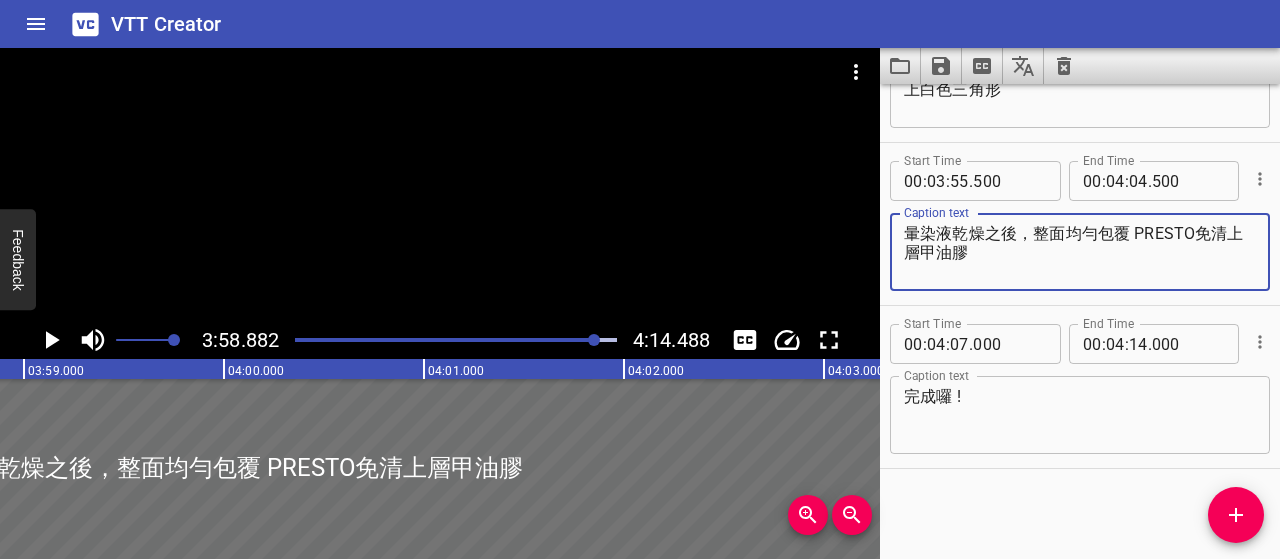 type on "暈染液乾燥之後，整面均勻包覆 PRESTO免清上層甲油膠" 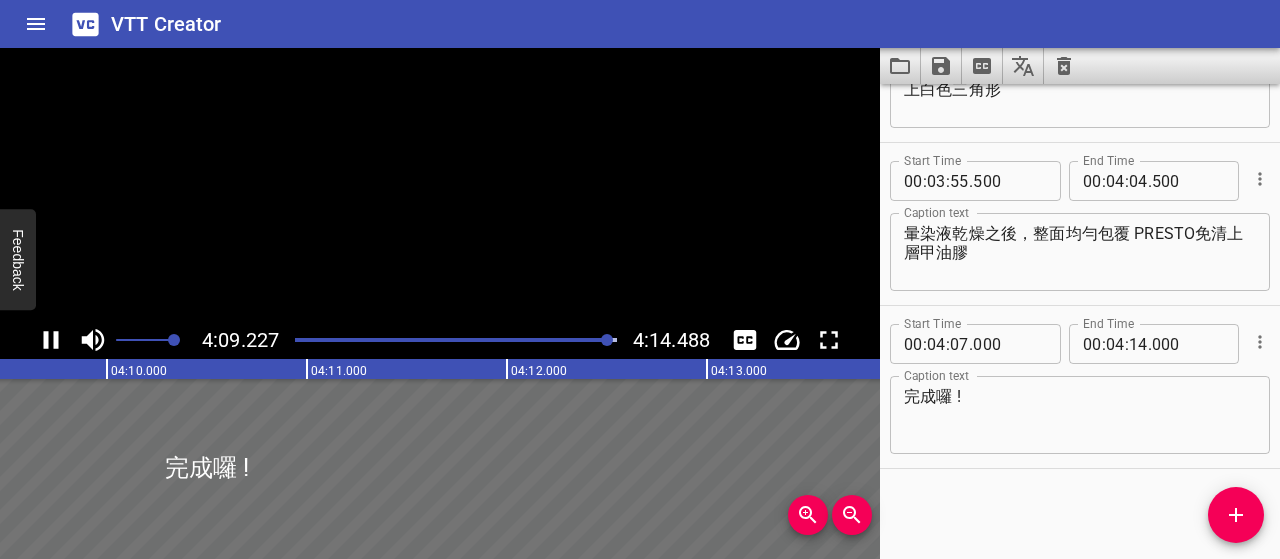 click 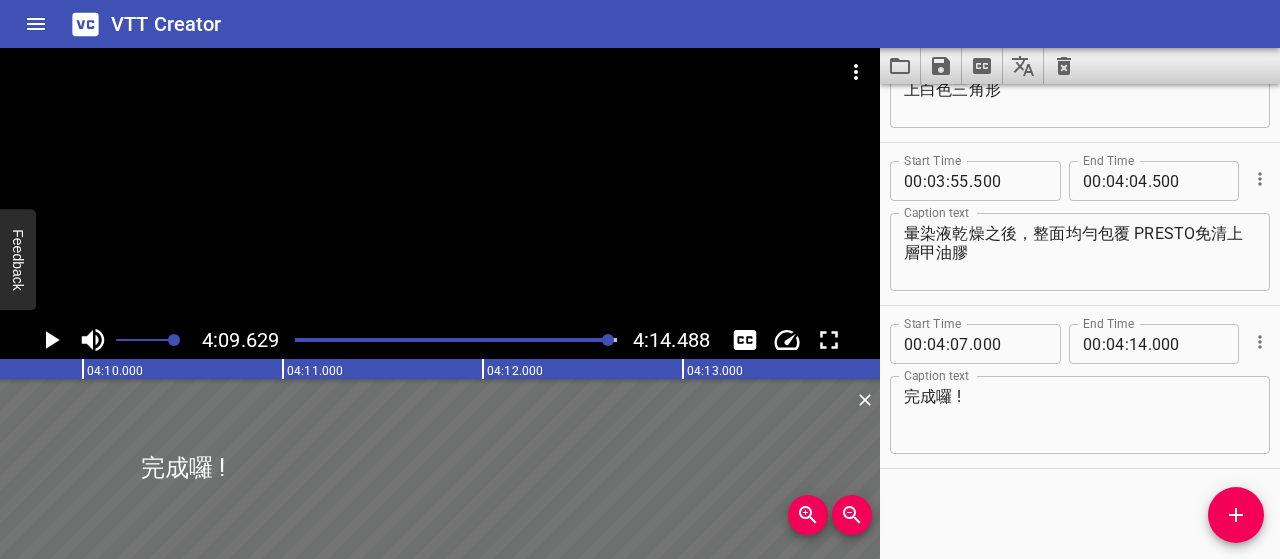 scroll, scrollTop: 0, scrollLeft: 49926, axis: horizontal 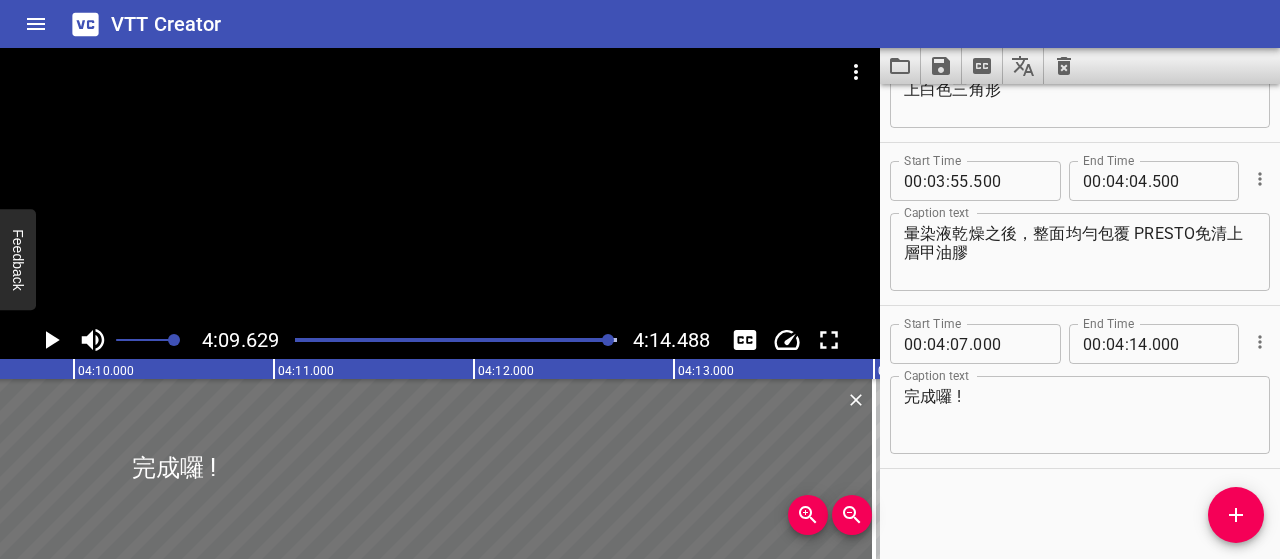 click 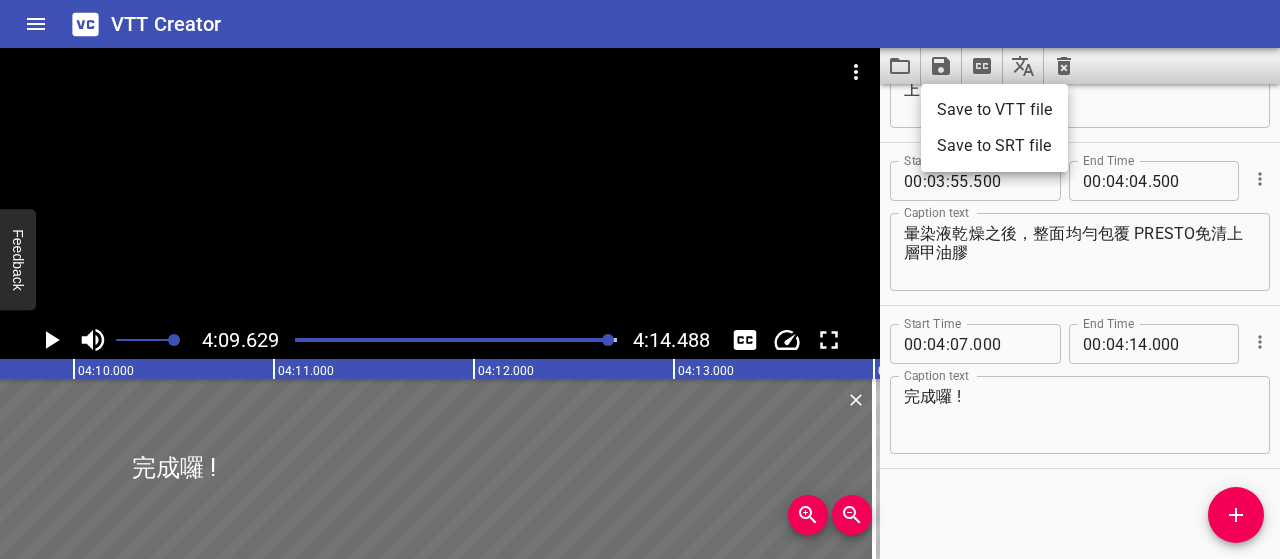 click on "Save to VTT file" at bounding box center (994, 110) 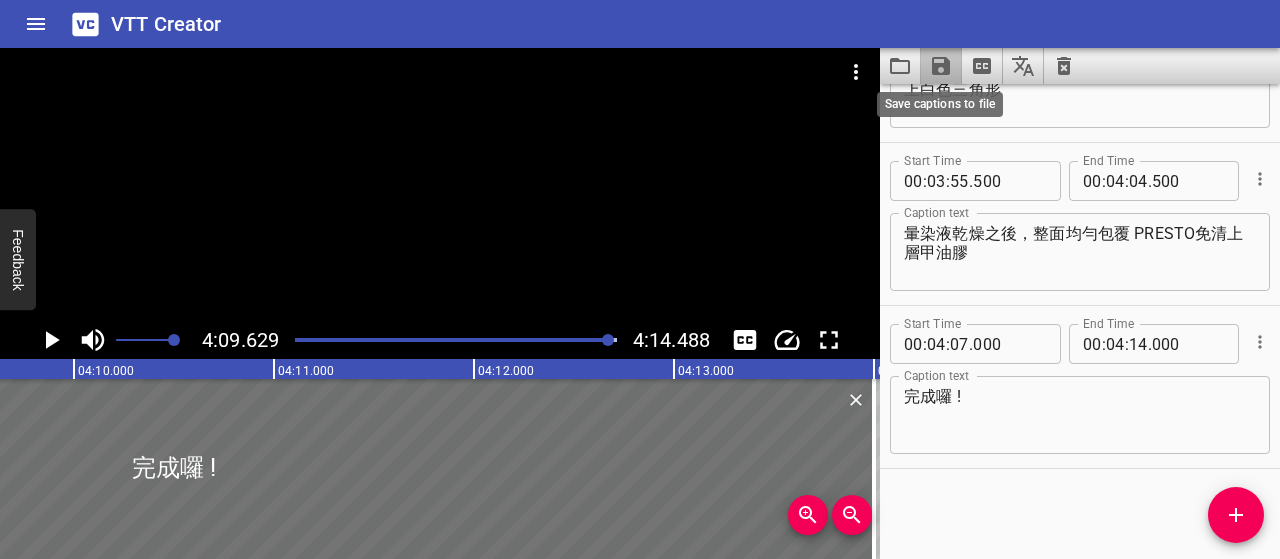 click 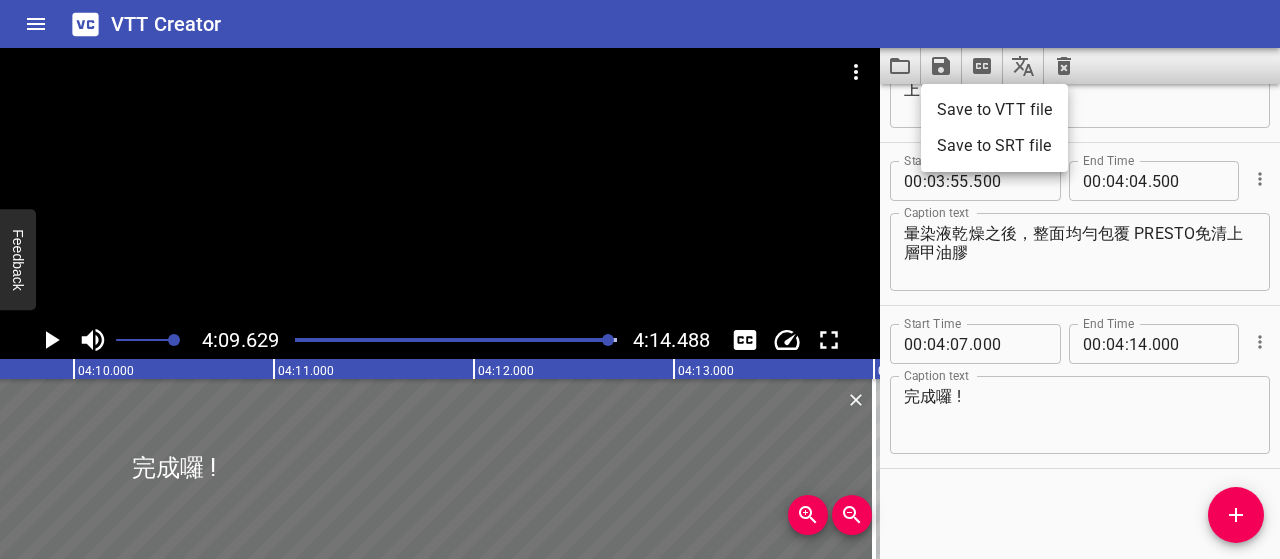 click on "Save to SRT file" at bounding box center (994, 146) 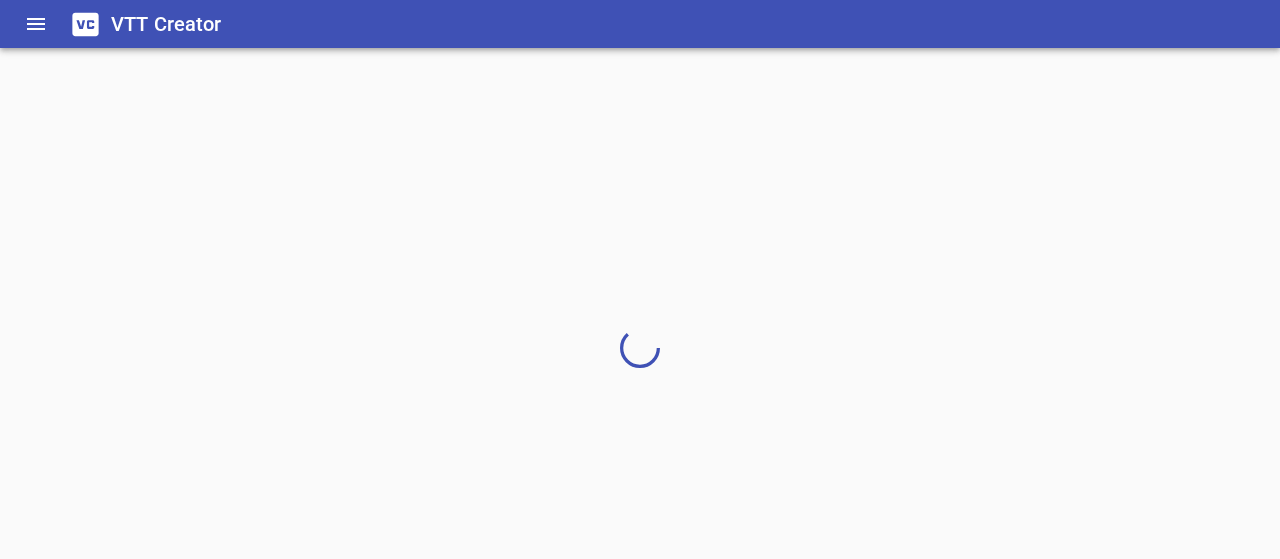 scroll, scrollTop: 0, scrollLeft: 0, axis: both 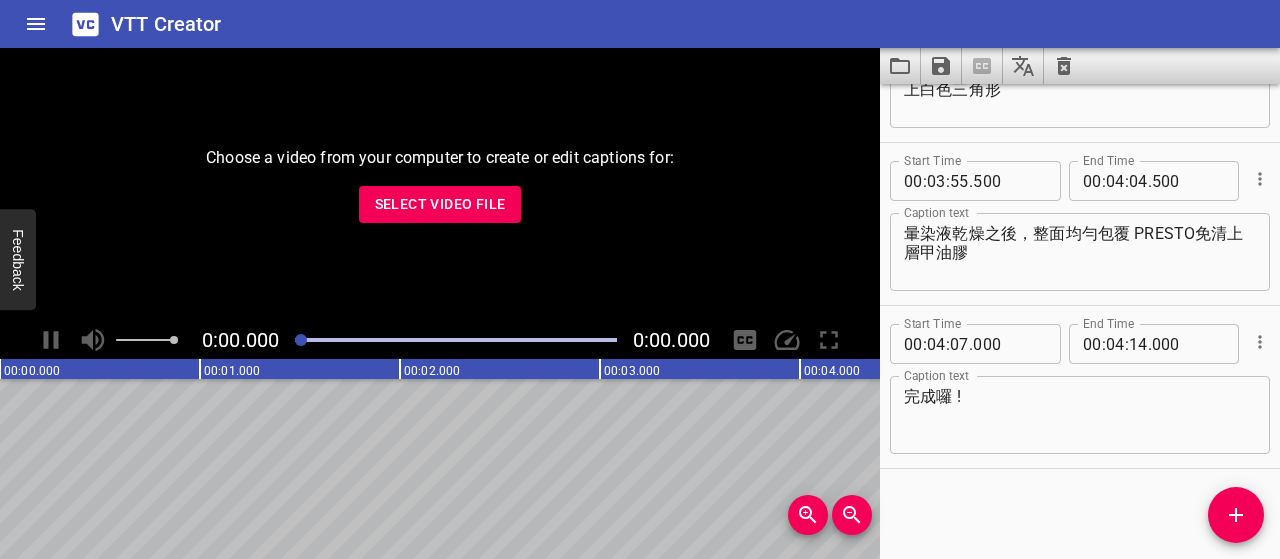 click on "VTT Creator" at bounding box center [640, 24] 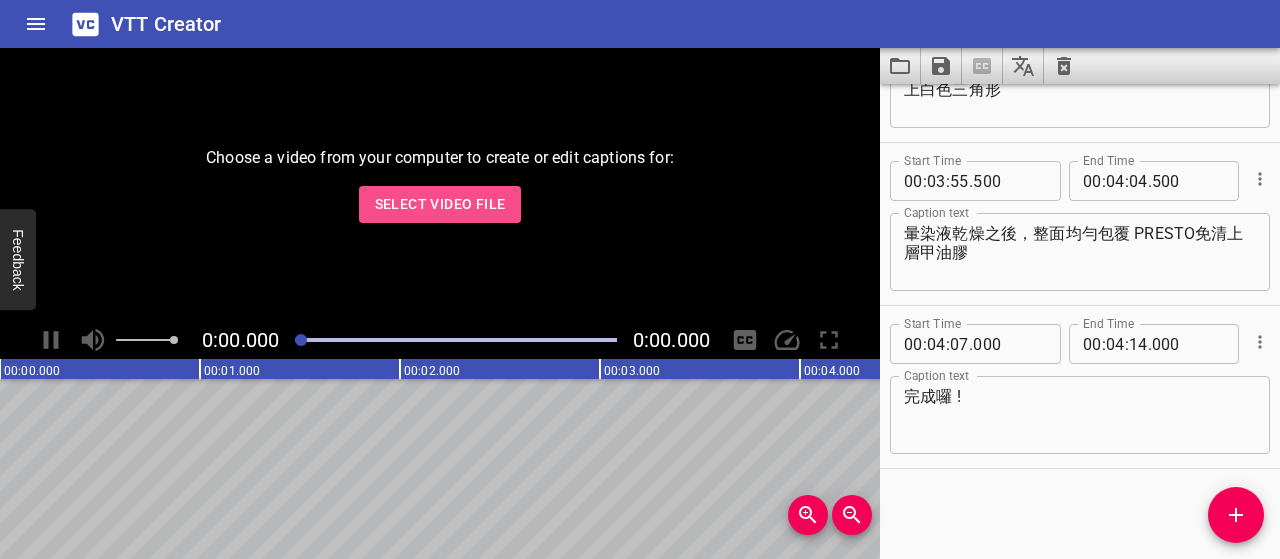 click on "Select Video File" at bounding box center (440, 204) 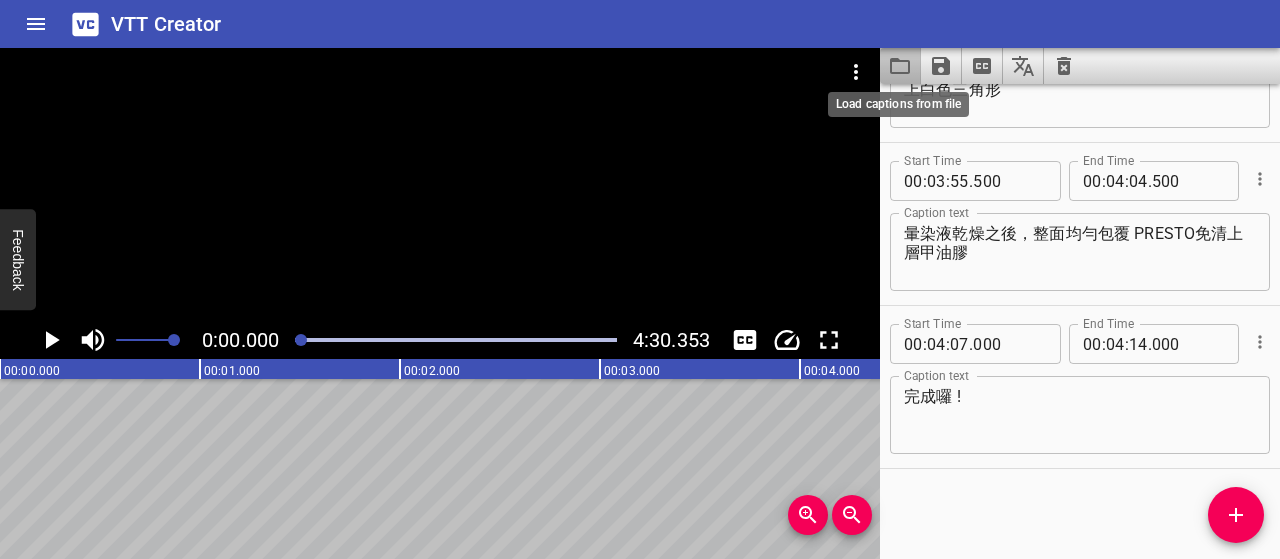 click 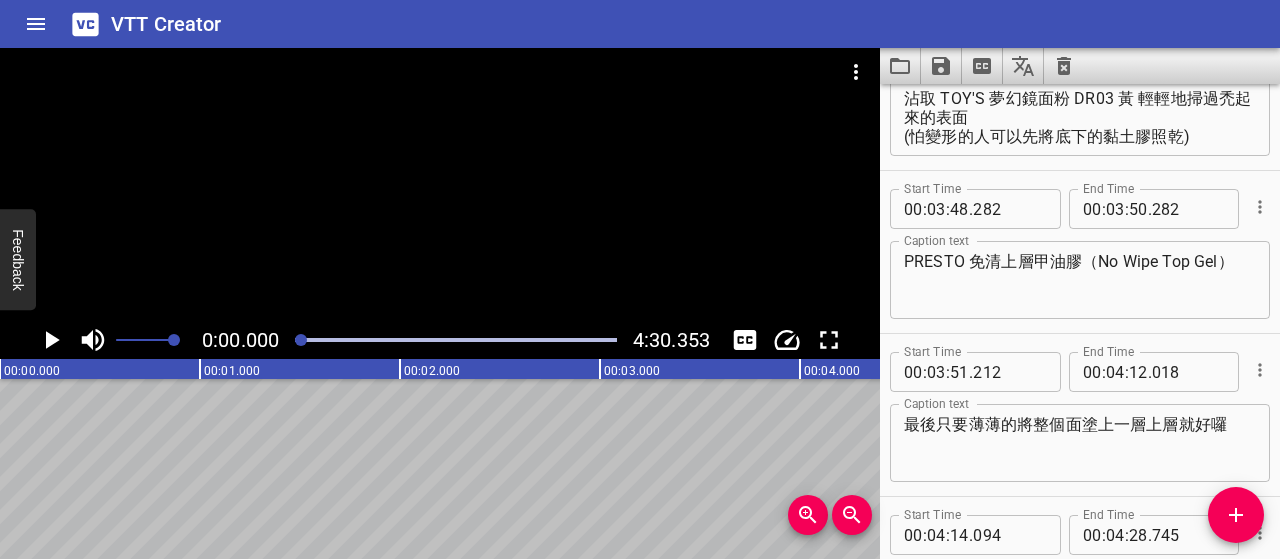 scroll, scrollTop: 3368, scrollLeft: 0, axis: vertical 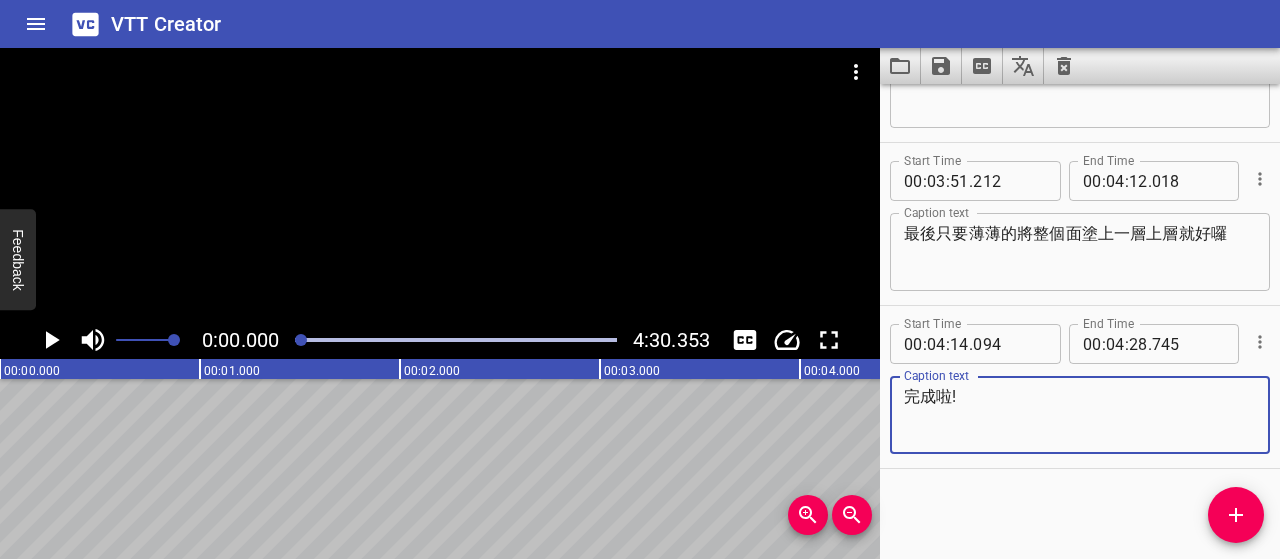 click 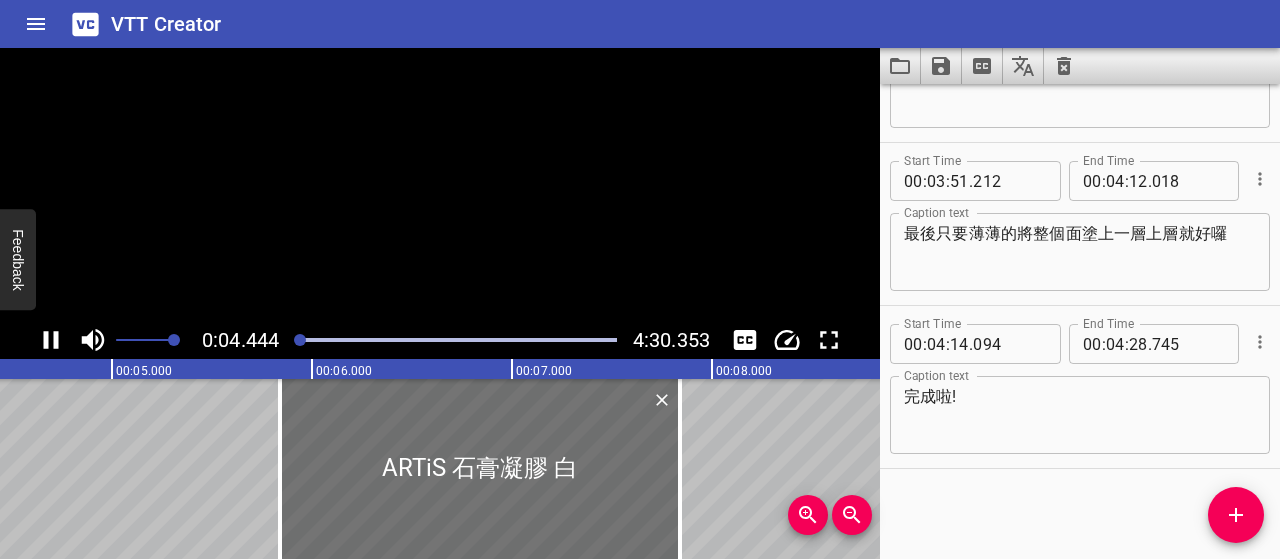 click 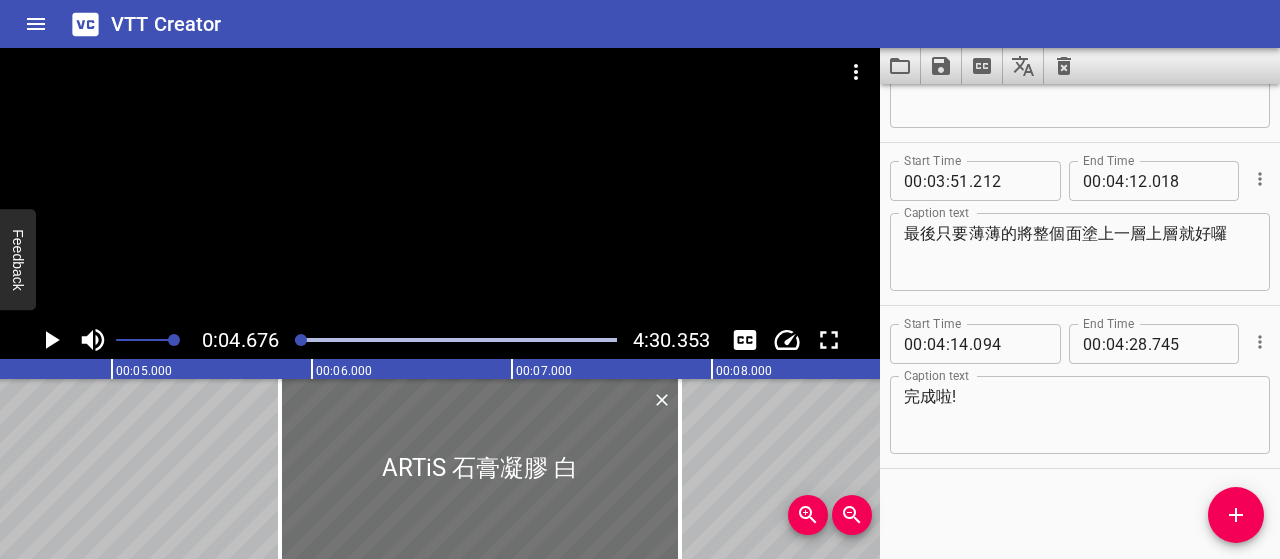 scroll, scrollTop: 0, scrollLeft: 935, axis: horizontal 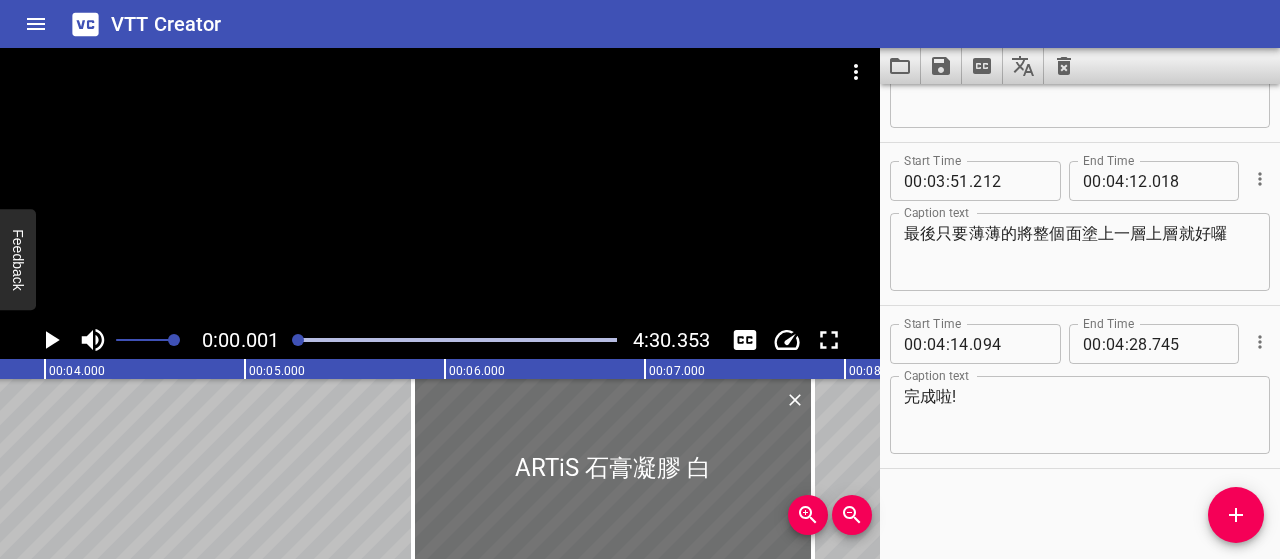 click at bounding box center [298, 340] 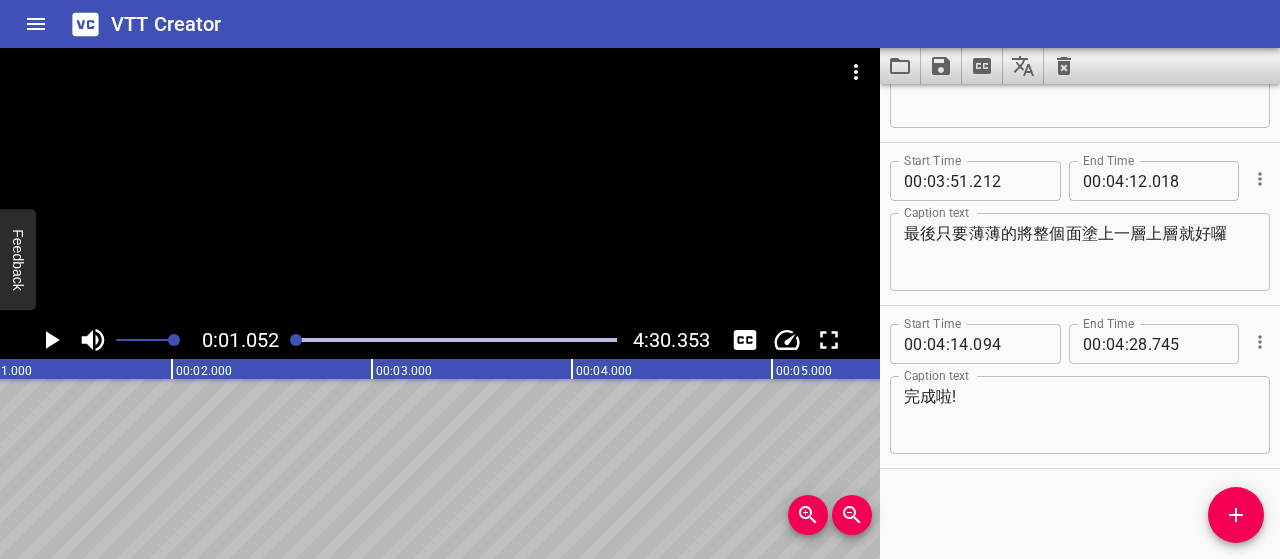 scroll, scrollTop: 0, scrollLeft: 210, axis: horizontal 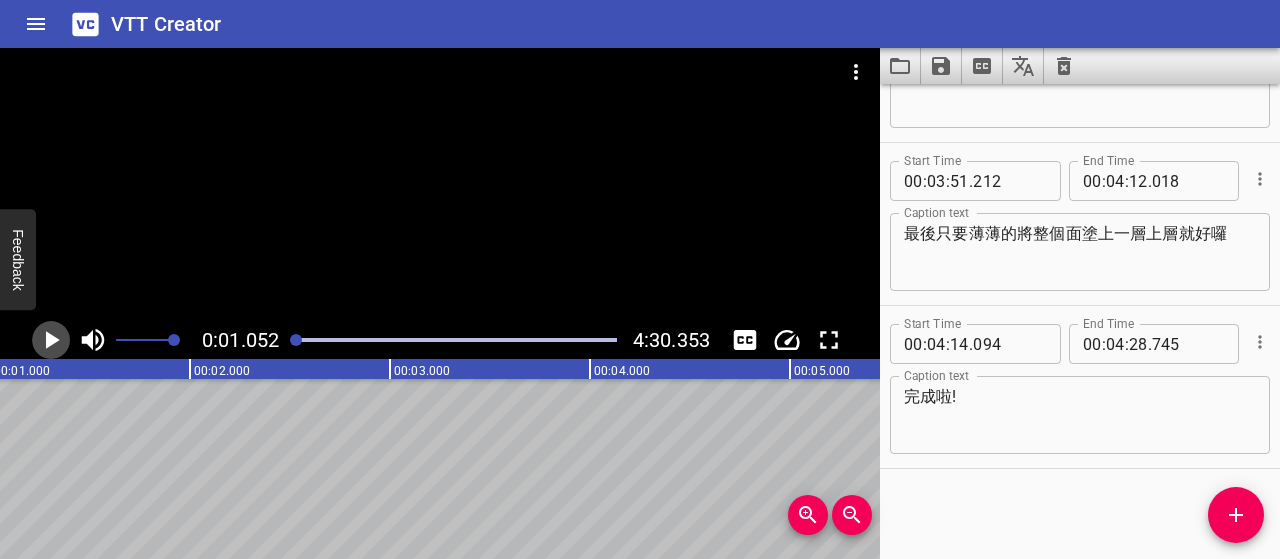 click 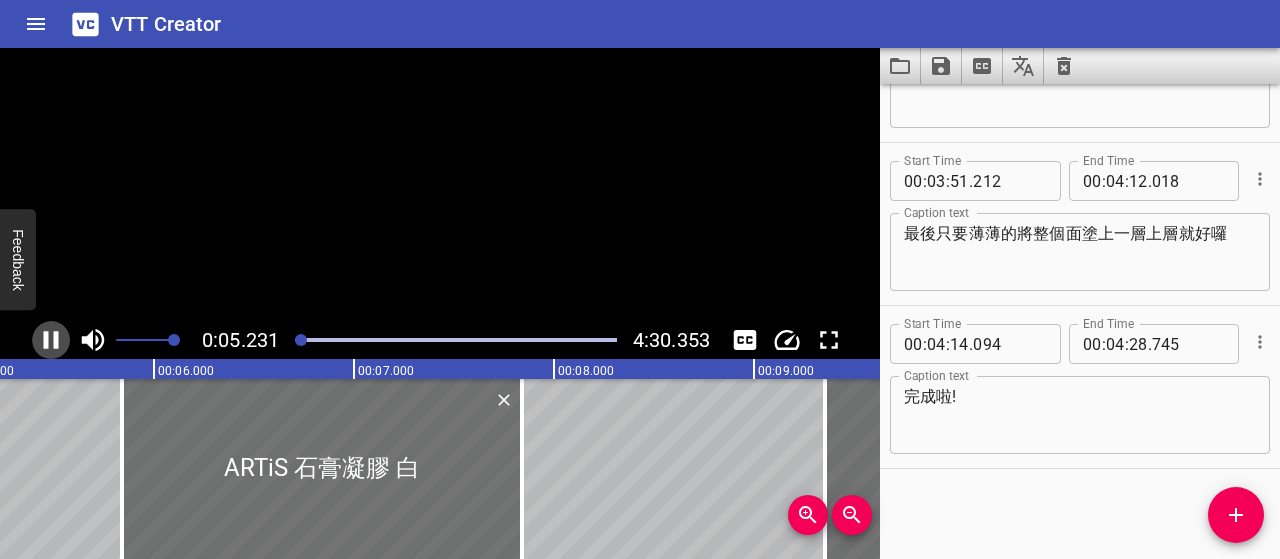 click 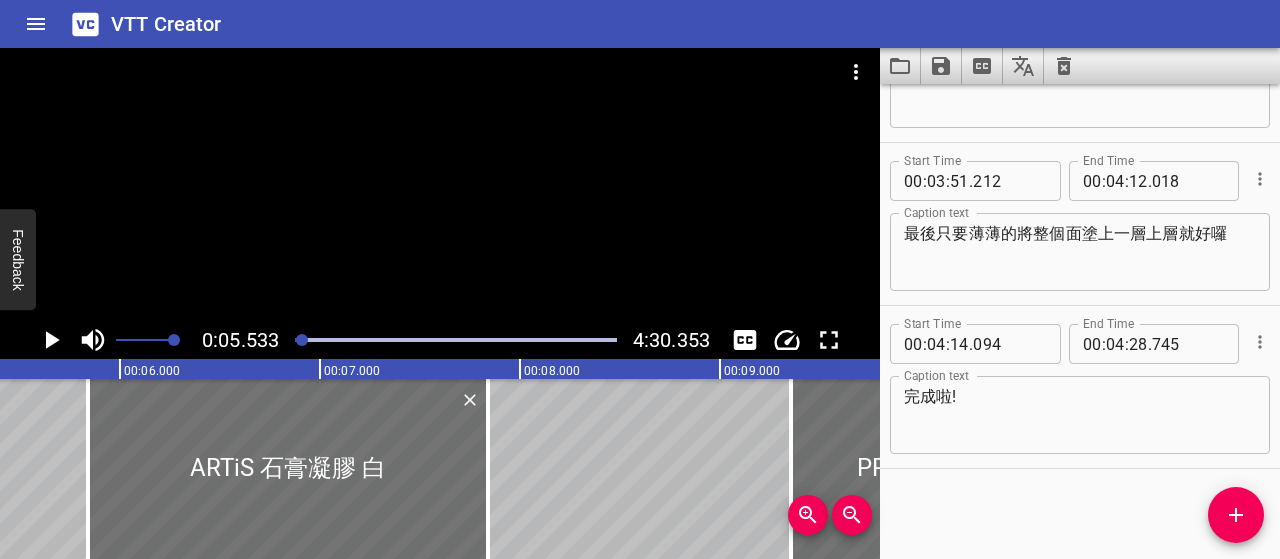 scroll, scrollTop: 0, scrollLeft: 1106, axis: horizontal 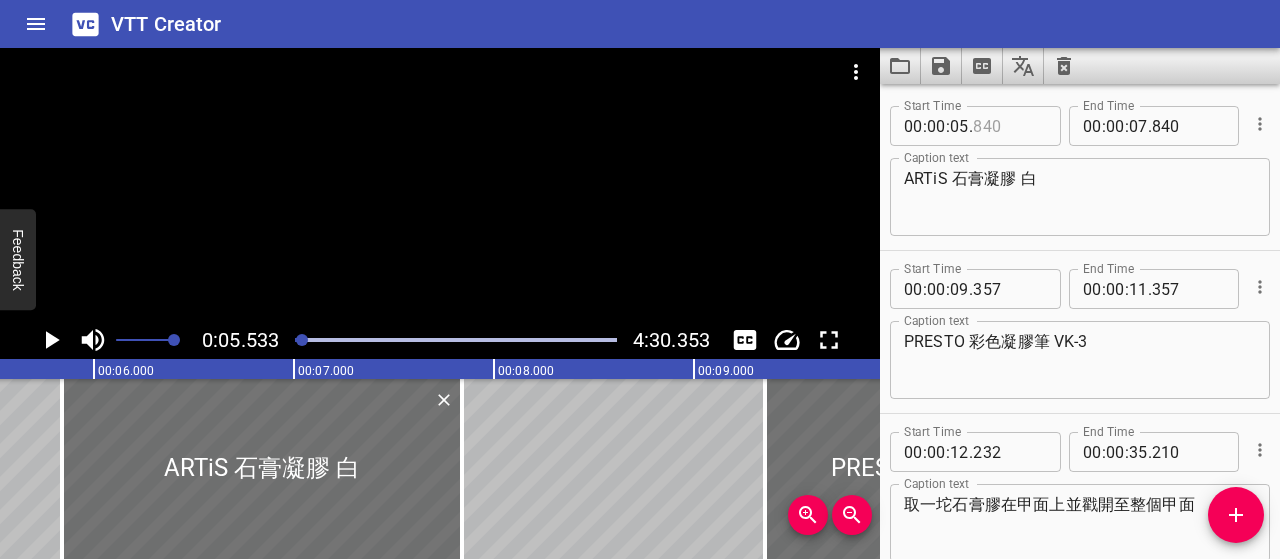 click at bounding box center [1009, 126] 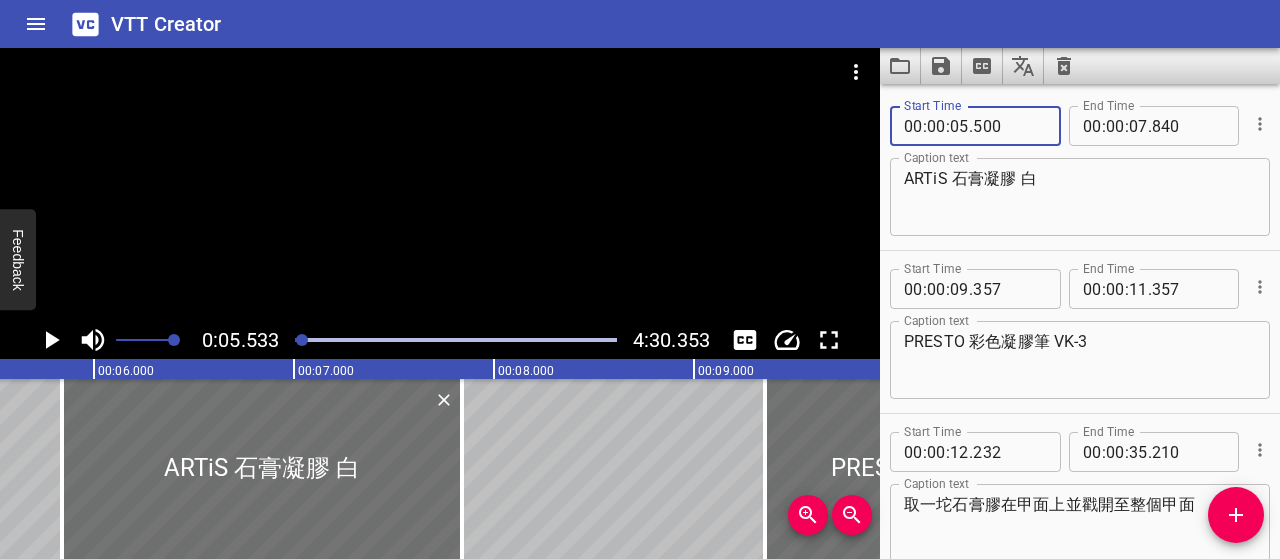 type on "500" 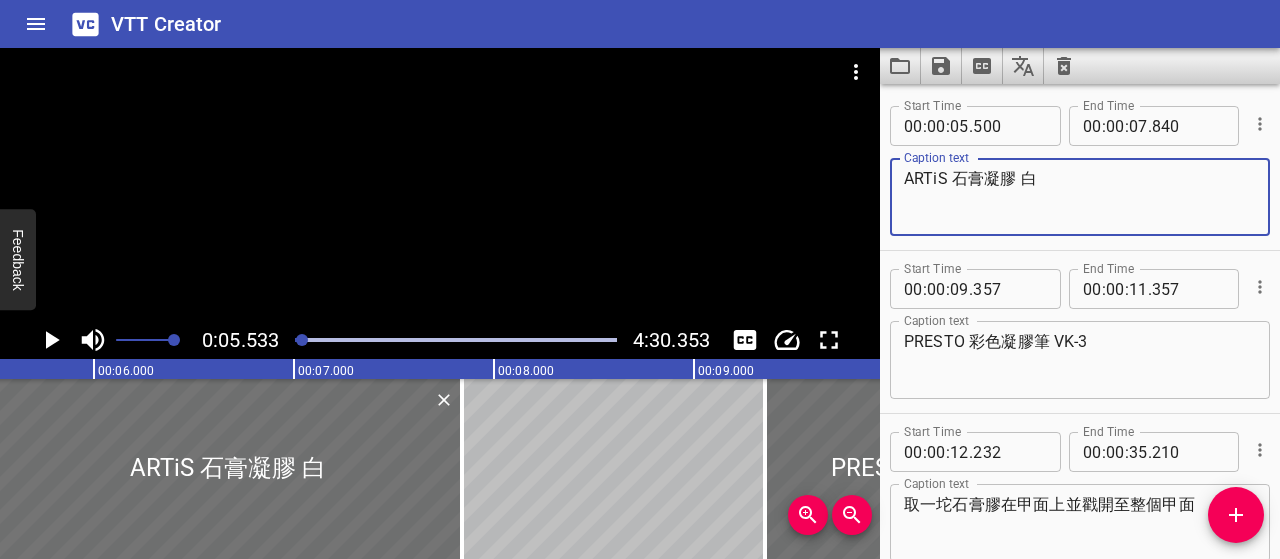 click on "ARTiS 石膏凝膠 白" at bounding box center (1080, 197) 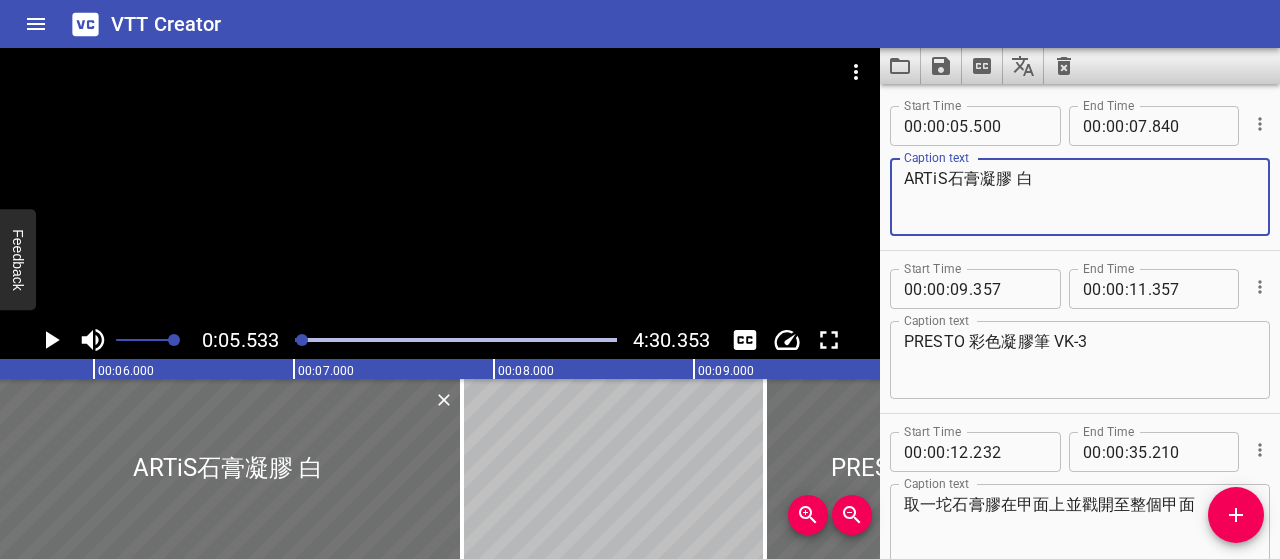 click on "ARTiS石膏凝膠 白" at bounding box center [1080, 197] 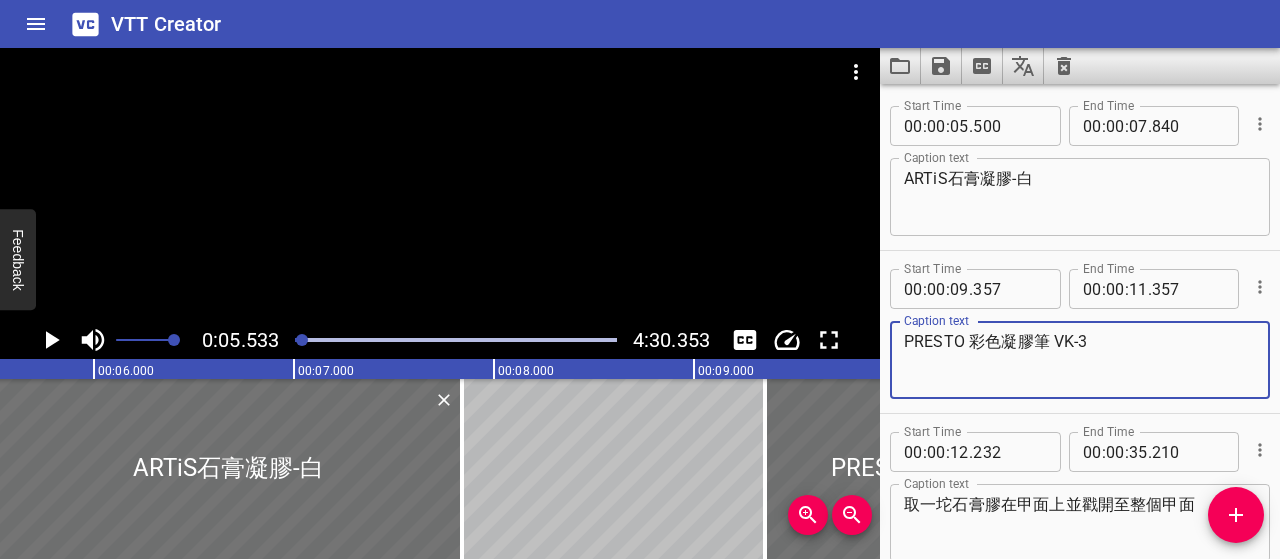 drag, startPoint x: 1088, startPoint y: 339, endPoint x: 949, endPoint y: 339, distance: 139 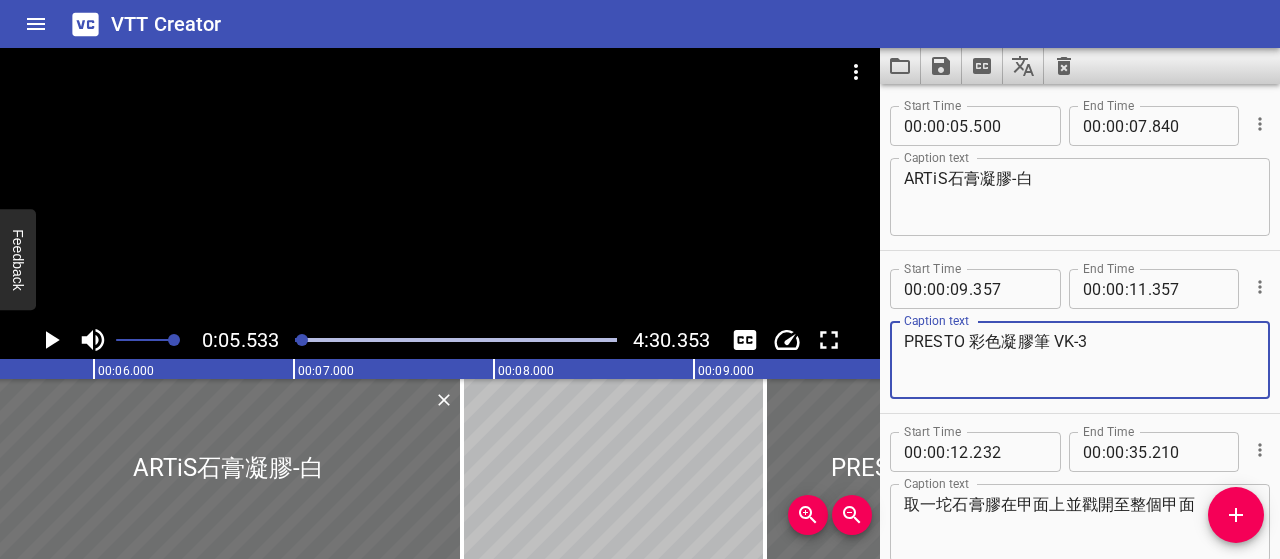 click on "ARTiS石膏凝膠-白" at bounding box center [1080, 197] 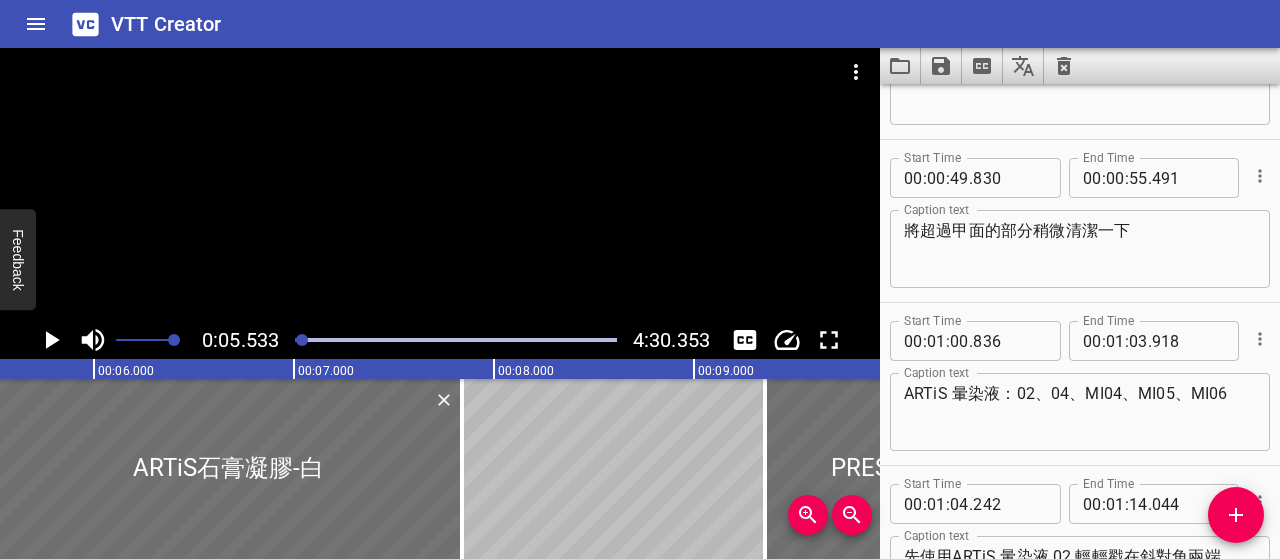 scroll, scrollTop: 700, scrollLeft: 0, axis: vertical 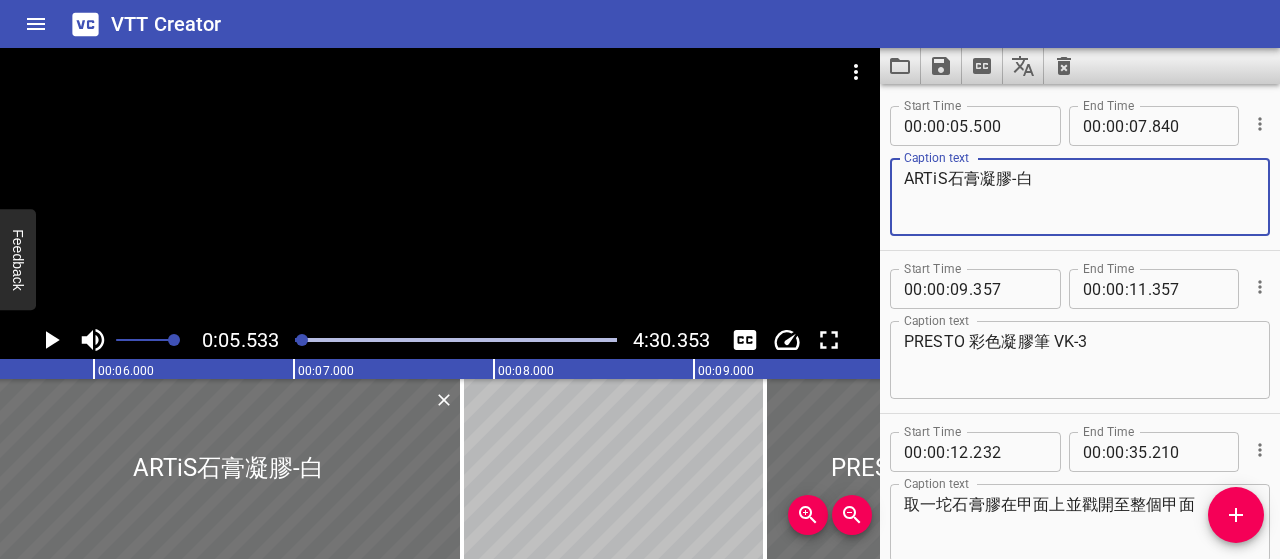 click on "ARTiS石膏凝膠-白" at bounding box center [1080, 197] 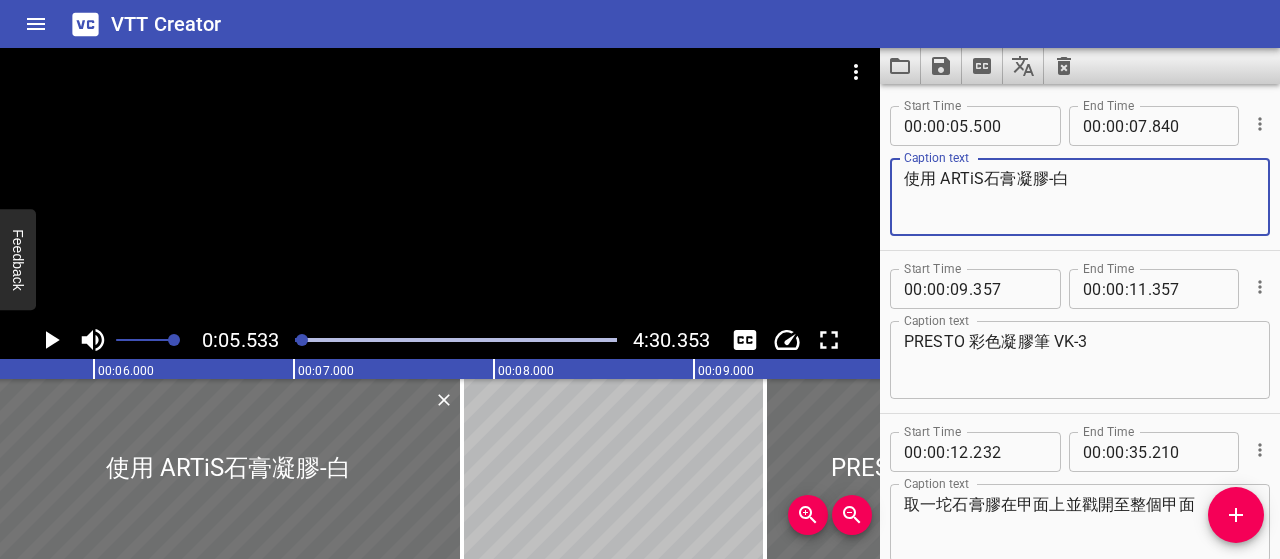 click on "使用 ARTiS石膏凝膠-白" at bounding box center (1080, 197) 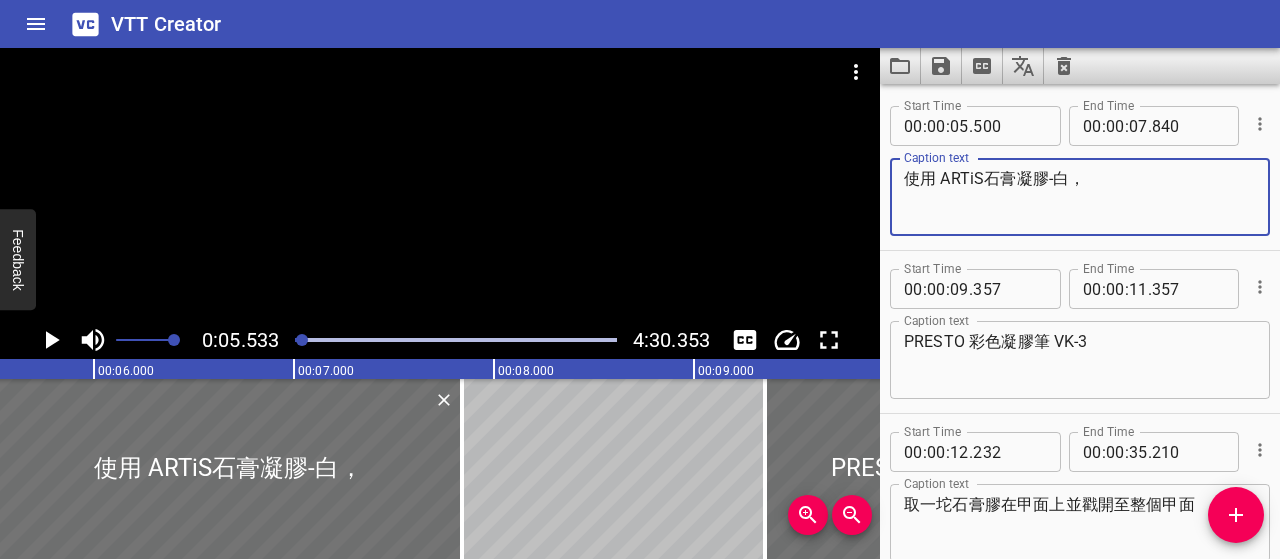 paste on "，打造天然礦石感的凹凸紋理" 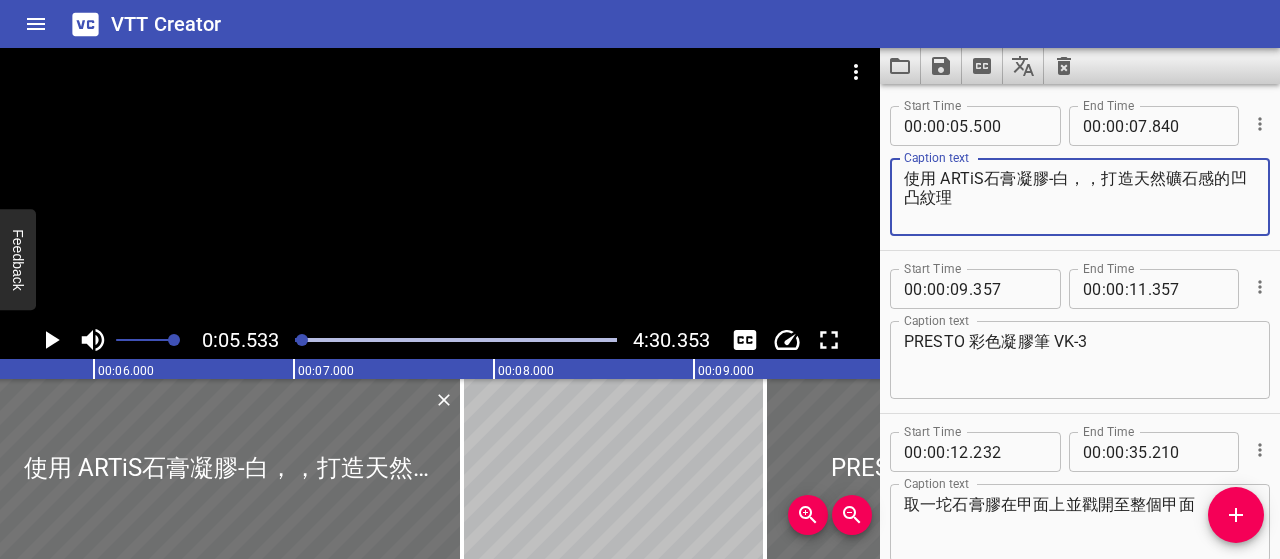 click on "使用 ARTiS石膏凝膠-白，，打造天然礦石感的凹凸紋理" at bounding box center [1080, 197] 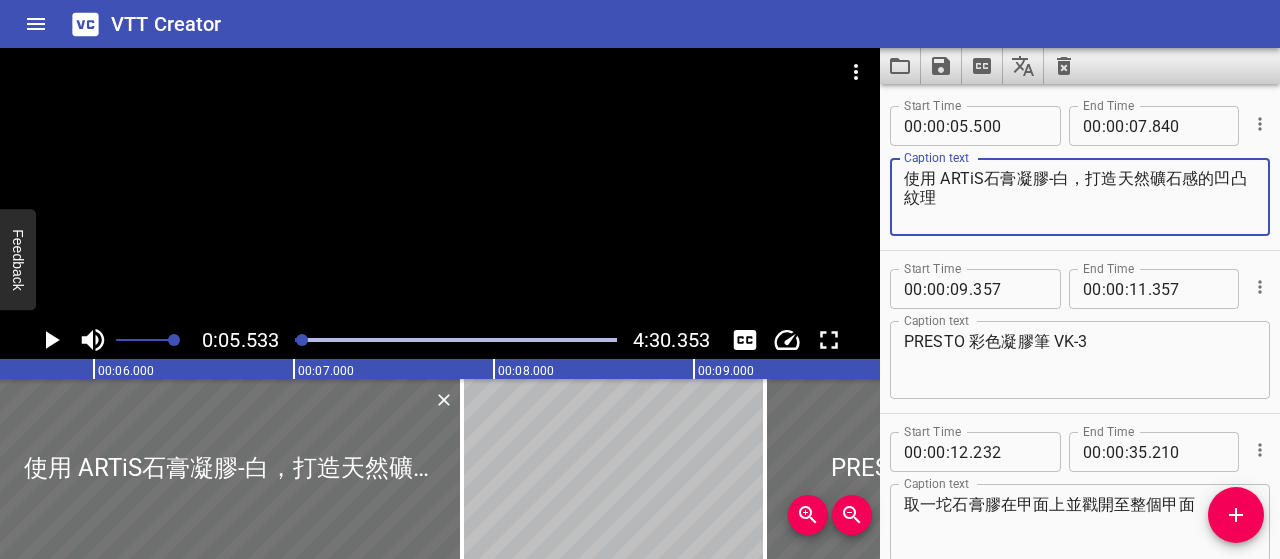 click on "使用 ARTiS石膏凝膠-白，打造天然礦石感的凹凸紋理" at bounding box center (1080, 197) 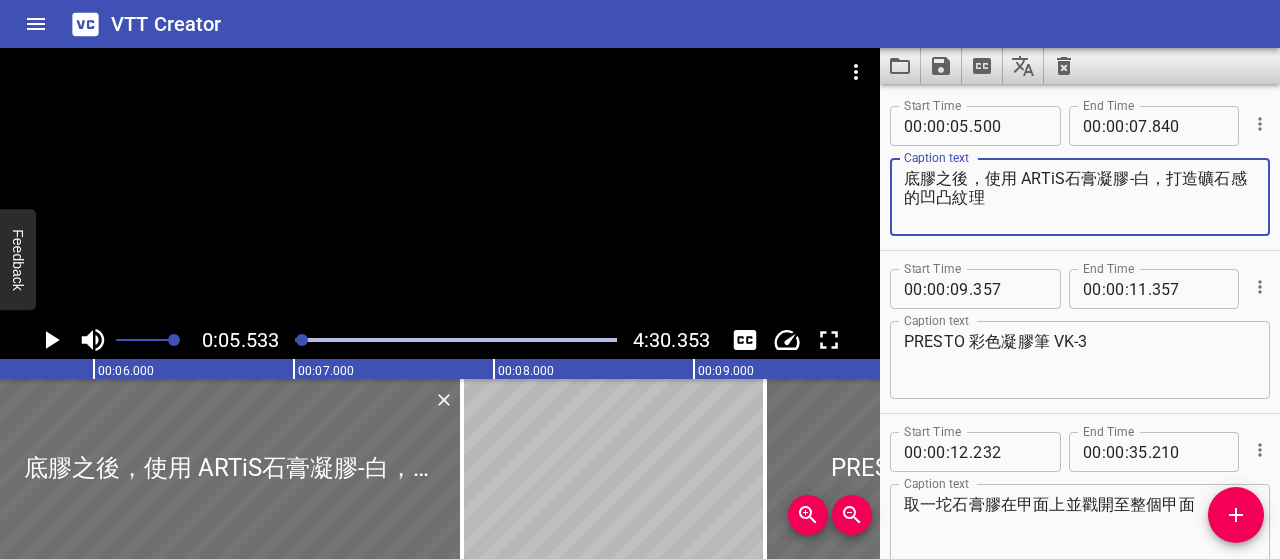 type on "底膠之後，使用 ARTiS石膏凝膠-白，打造礦石感的凹凸紋理" 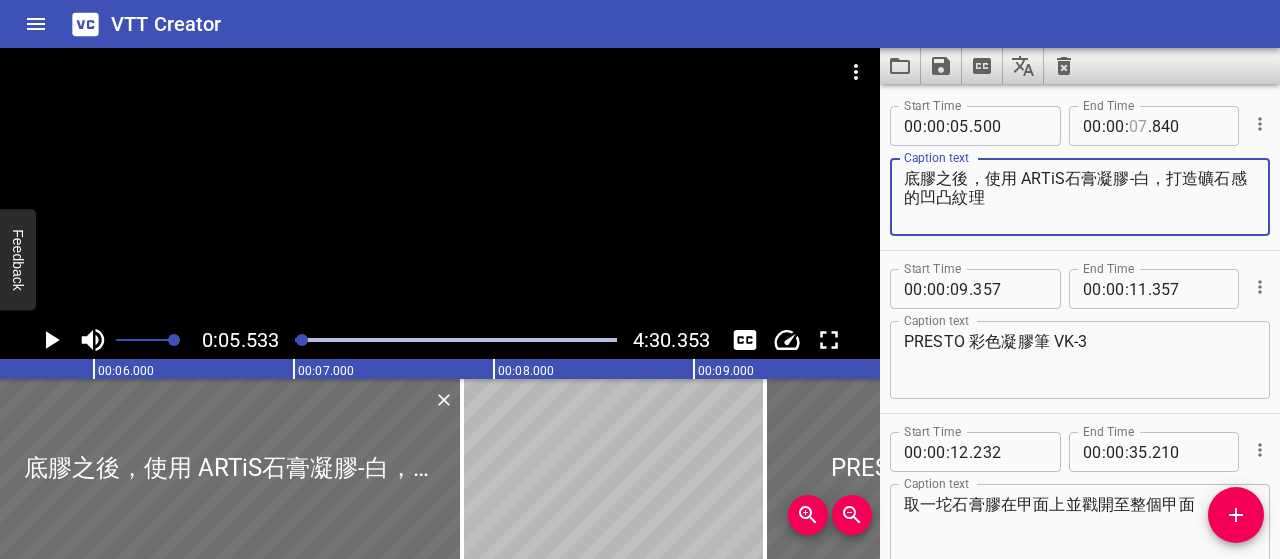 click at bounding box center (1138, 126) 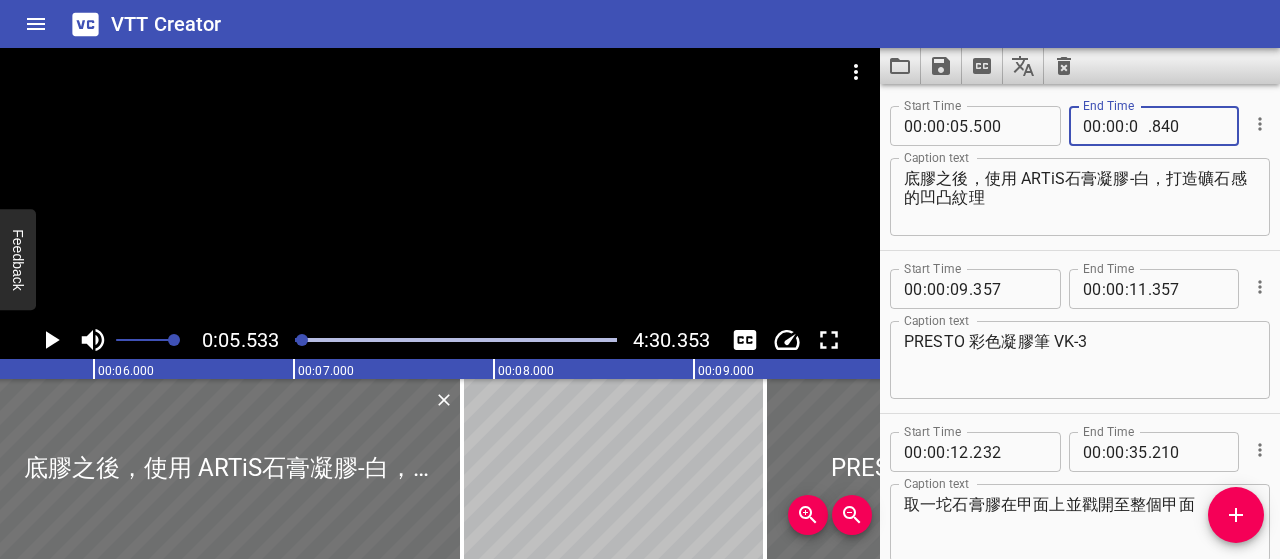type on "08" 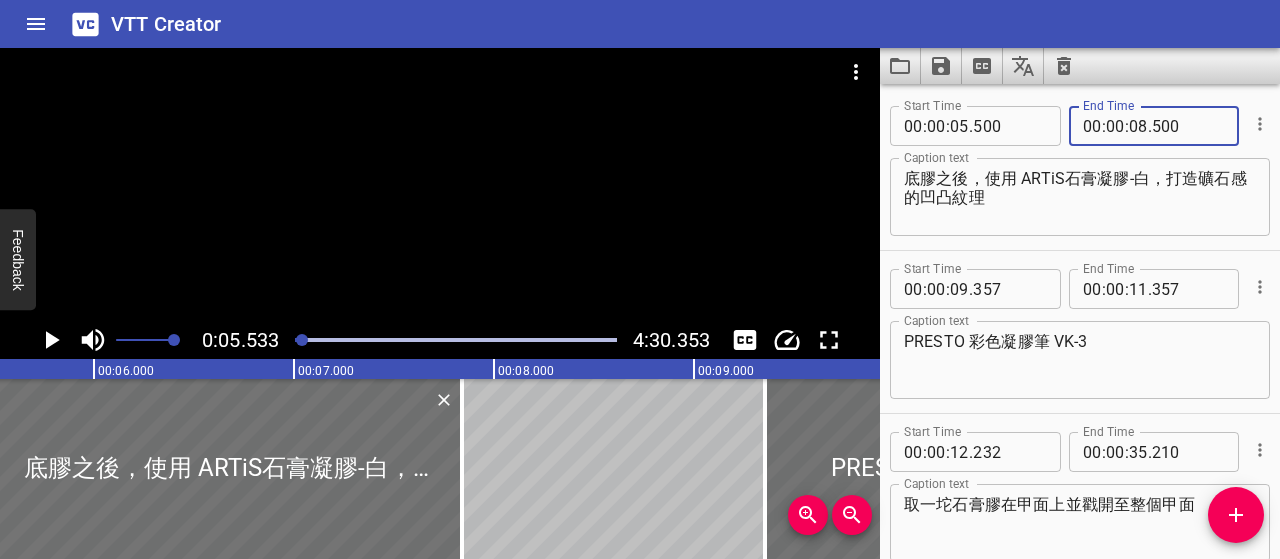 type on "500" 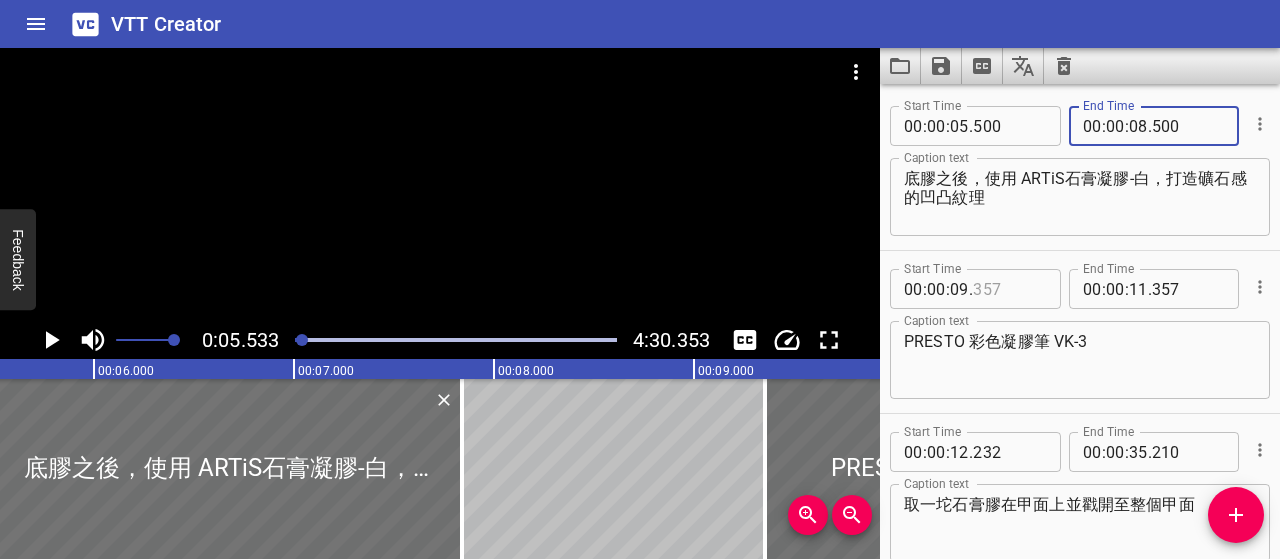 click at bounding box center (1009, 289) 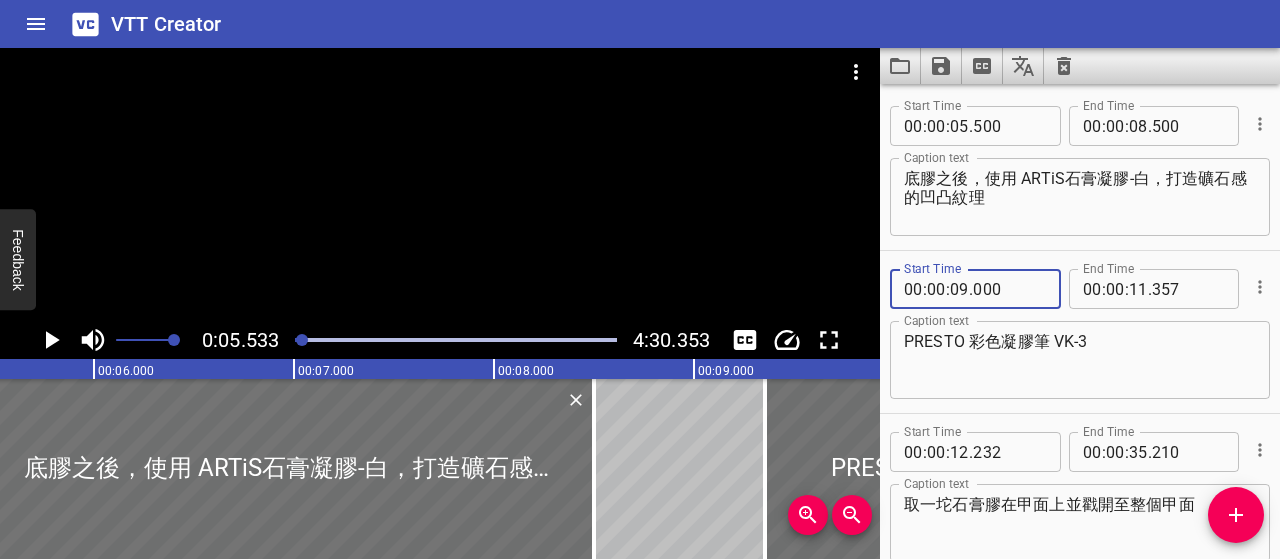 type on "000" 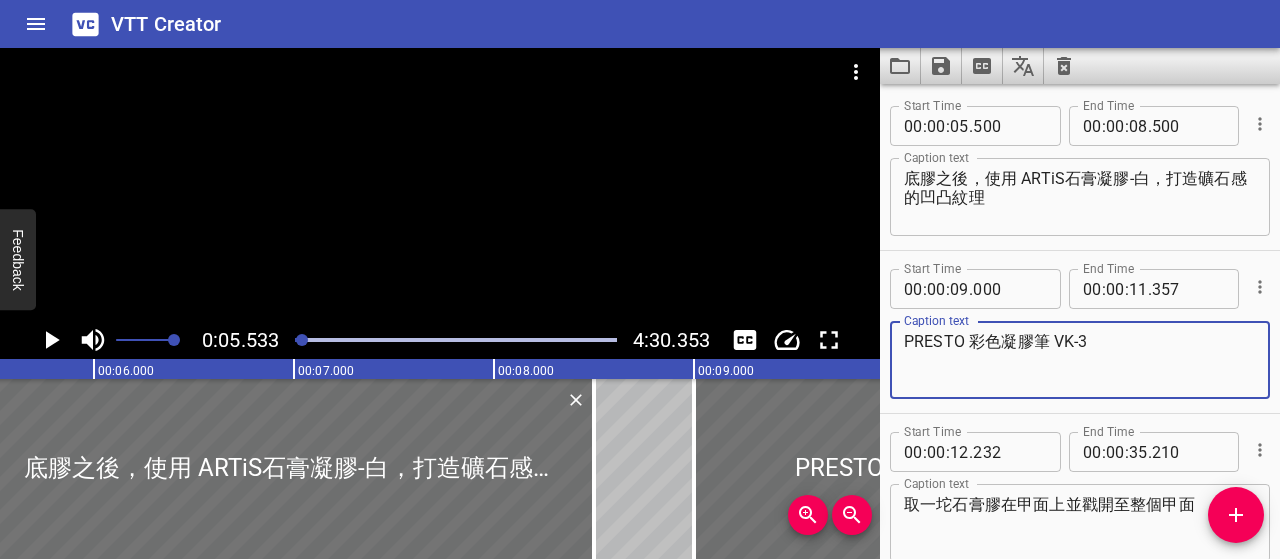 click on "PRESTO 彩色凝膠筆 VK-3" at bounding box center (1080, 360) 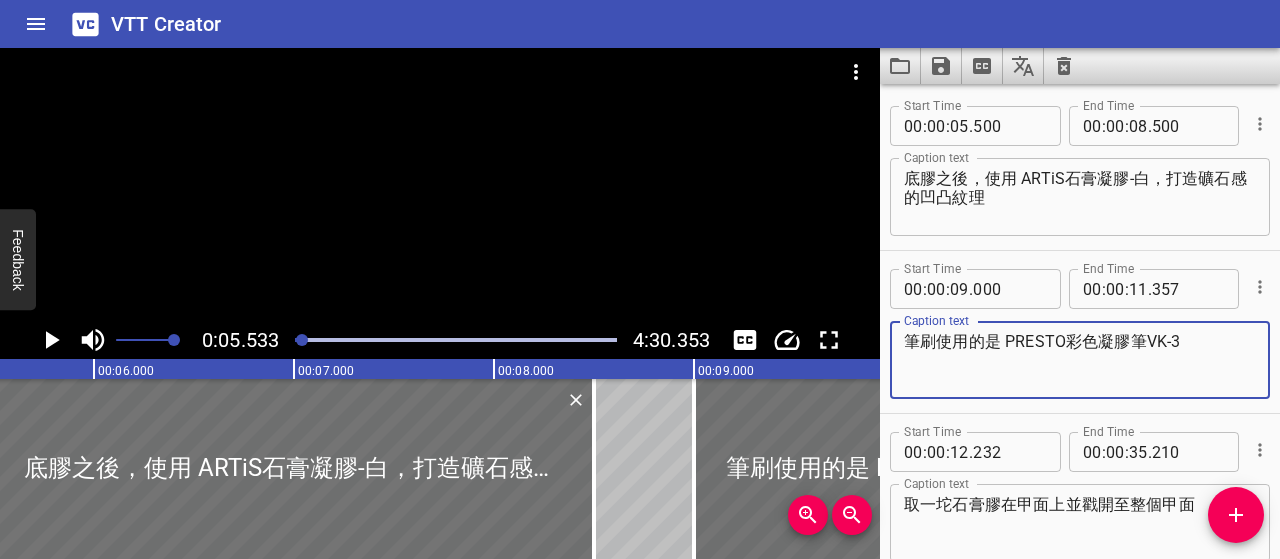 type on "筆刷使用的是 PRESTO彩色凝膠筆VK-3" 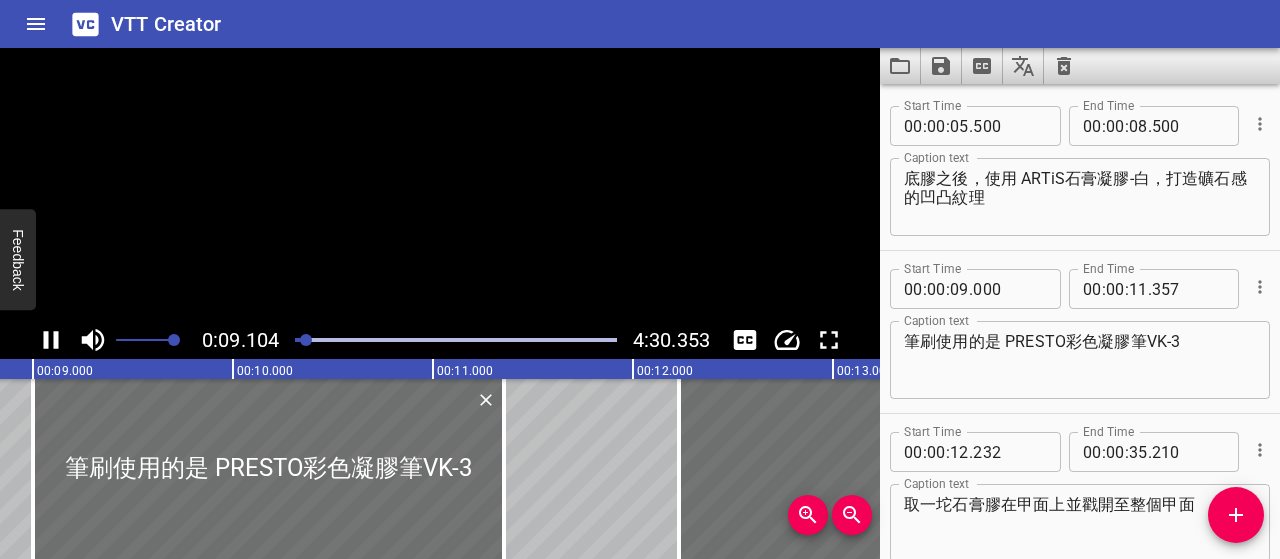 scroll, scrollTop: 0, scrollLeft: 1820, axis: horizontal 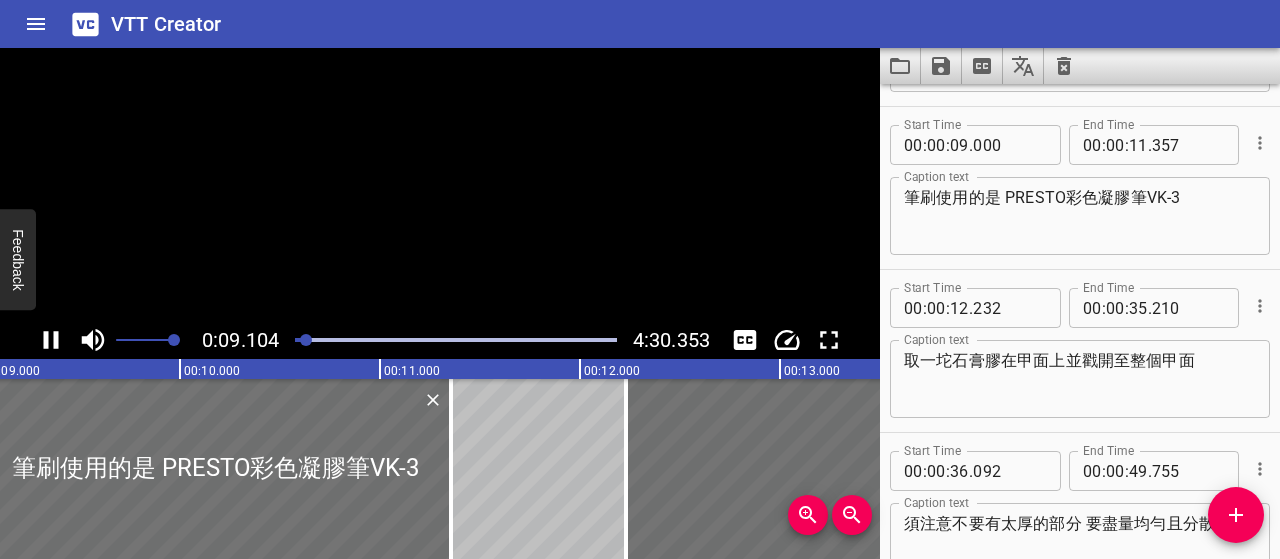 click 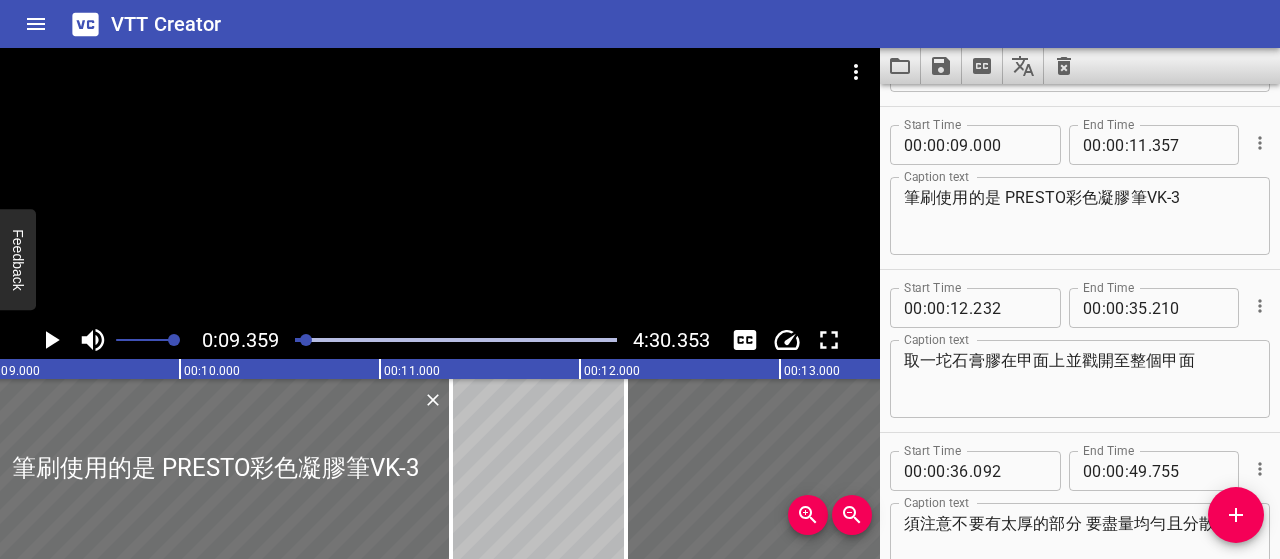 scroll, scrollTop: 163, scrollLeft: 0, axis: vertical 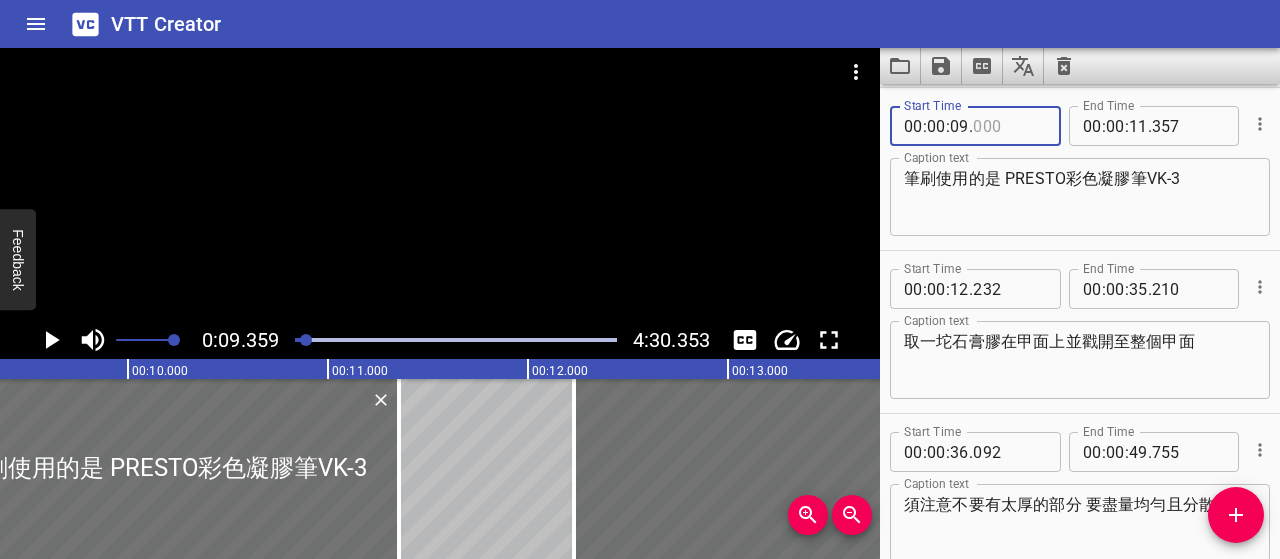 click at bounding box center (1009, 126) 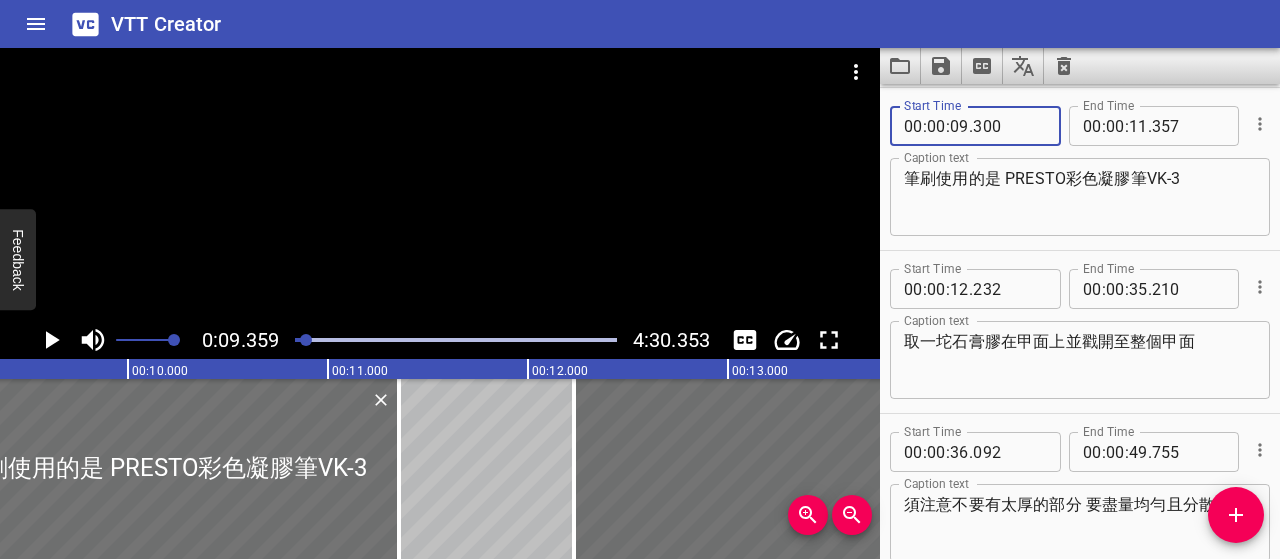 scroll, scrollTop: 0, scrollLeft: 0, axis: both 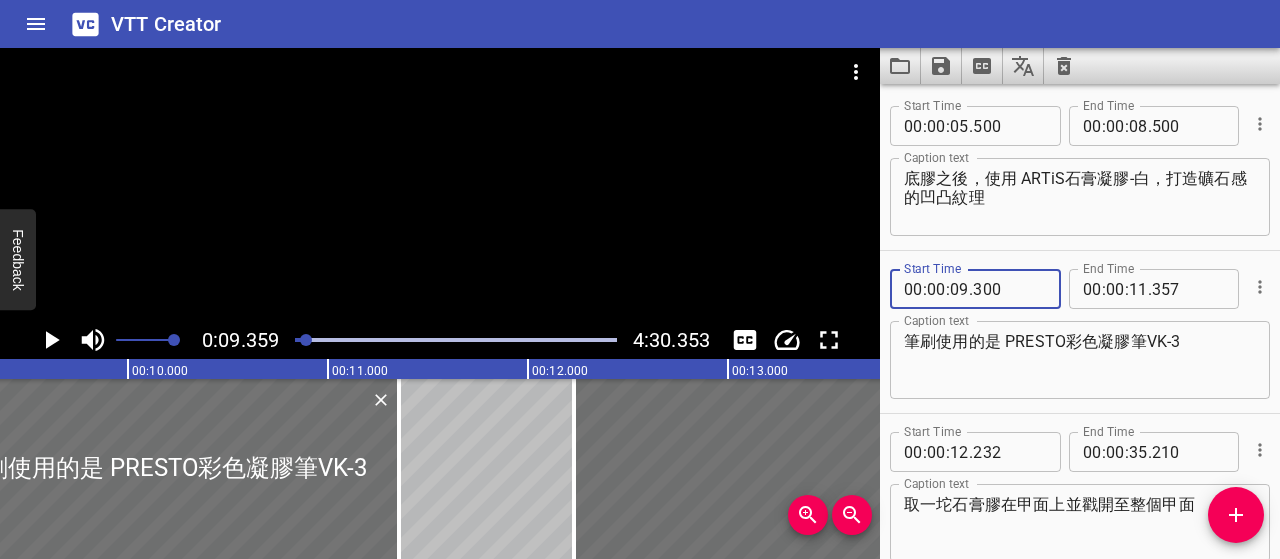 type on "300" 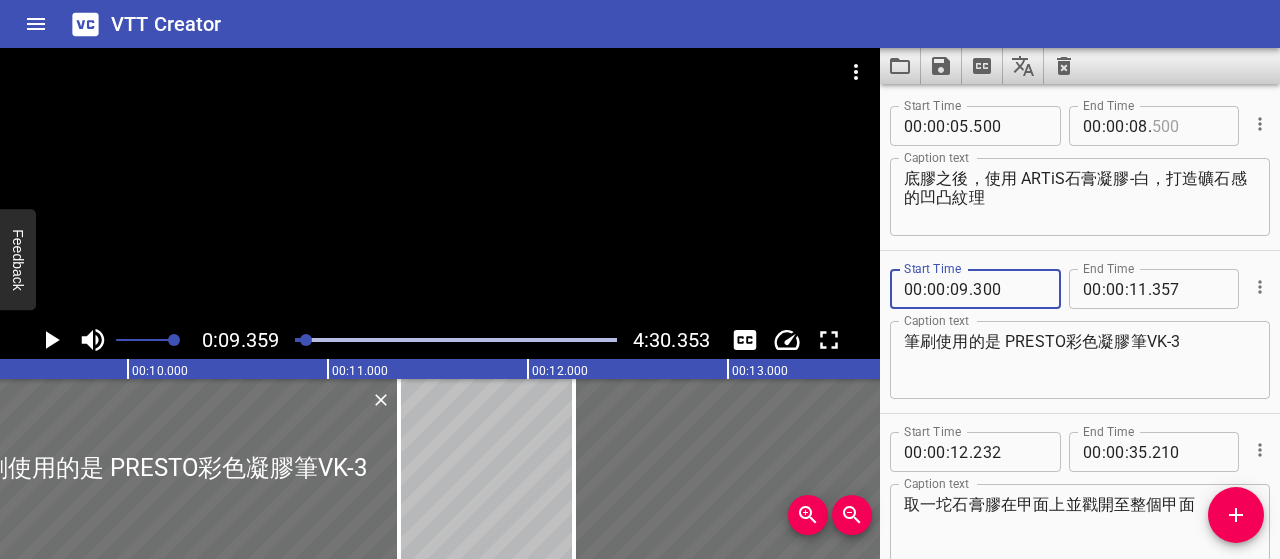 click at bounding box center (1188, 126) 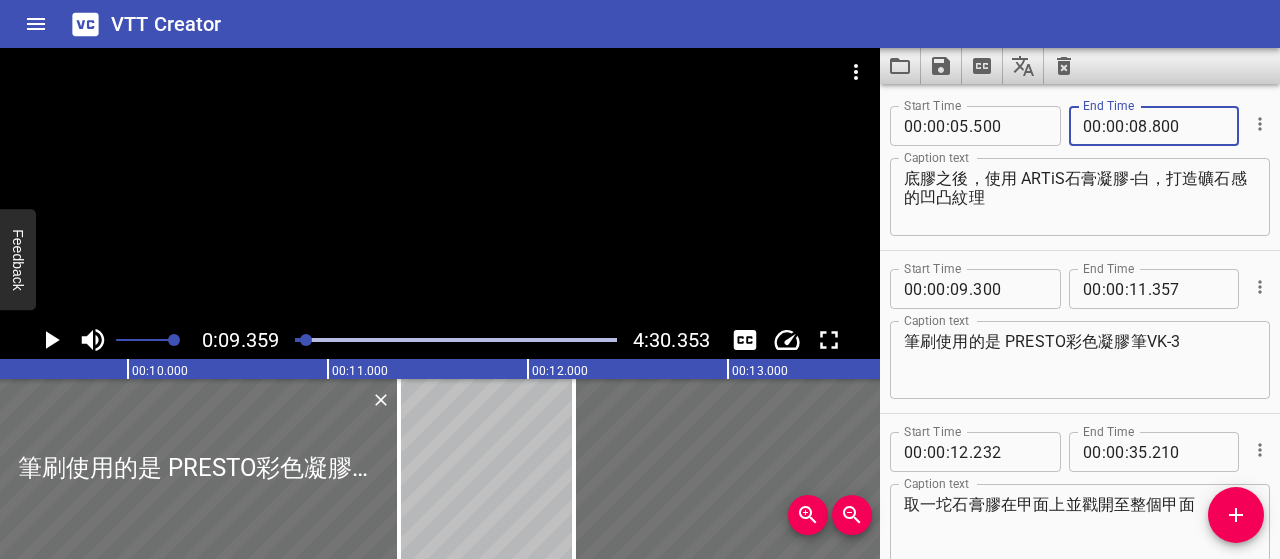 type on "800" 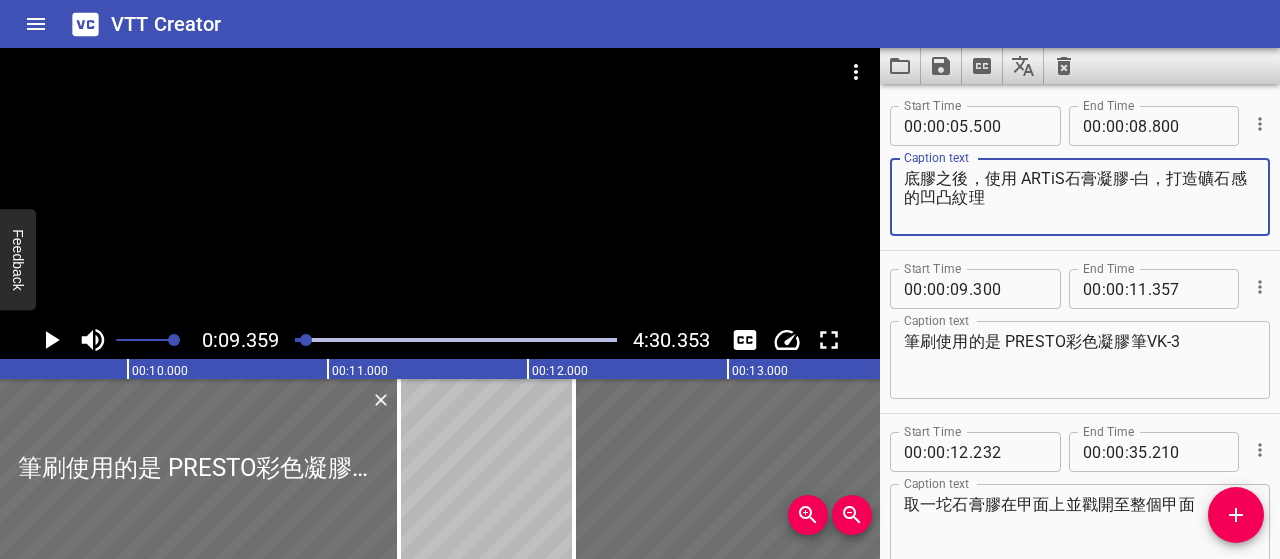 click 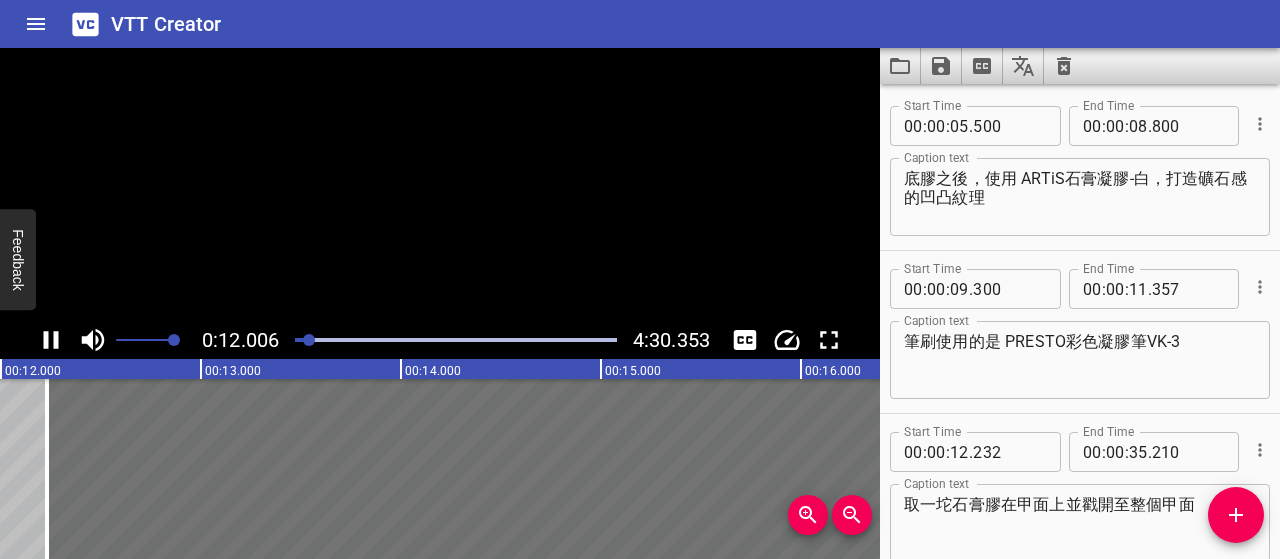 click 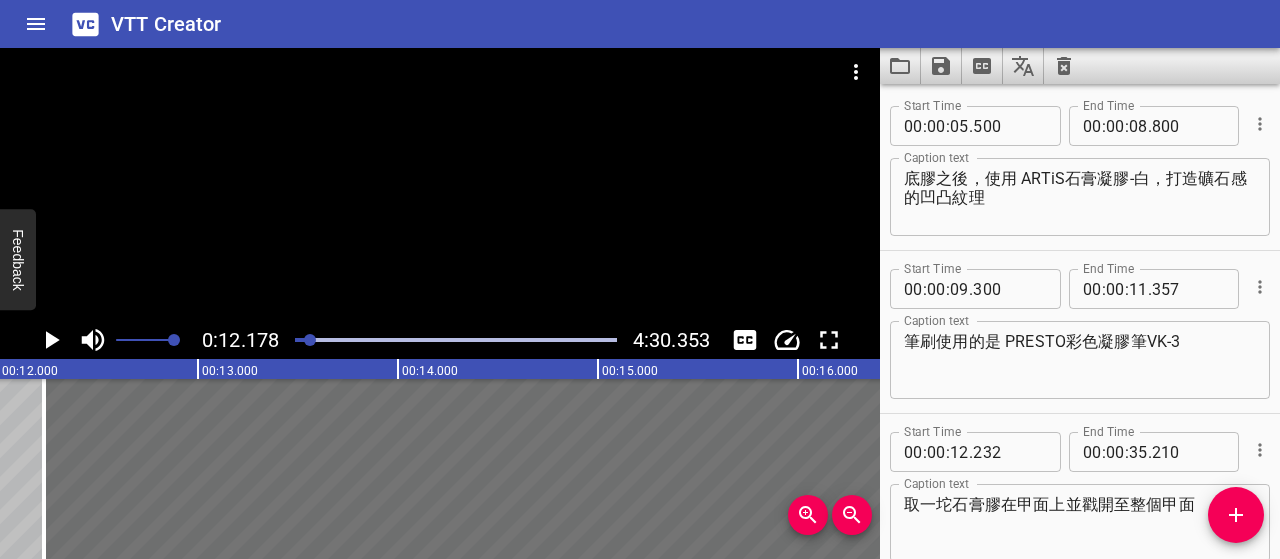 scroll, scrollTop: 0, scrollLeft: 2436, axis: horizontal 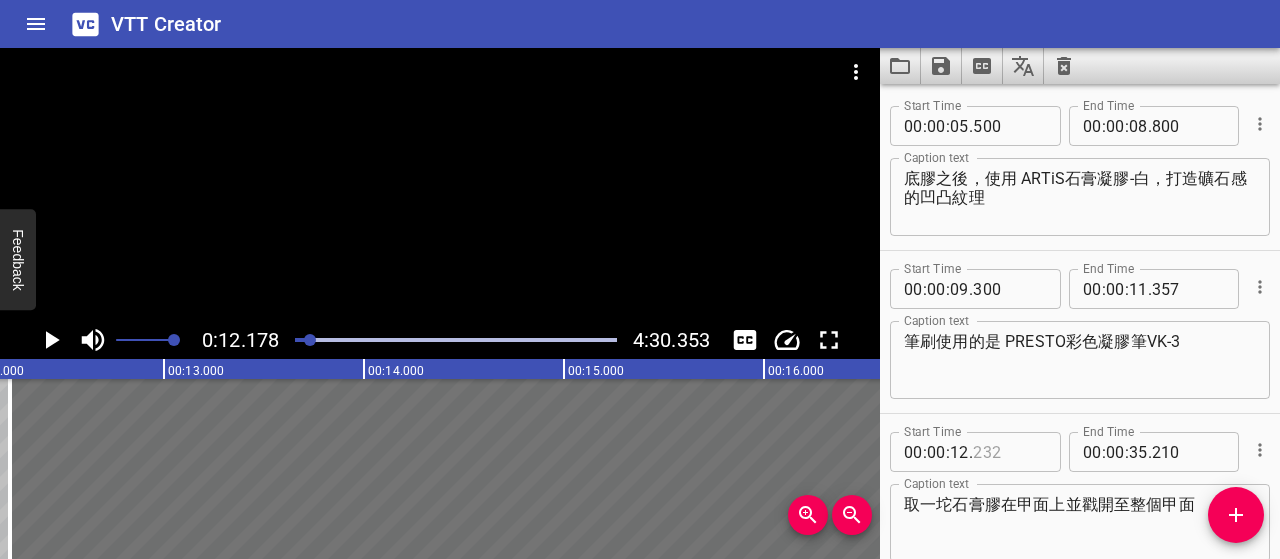 click at bounding box center [1009, 452] 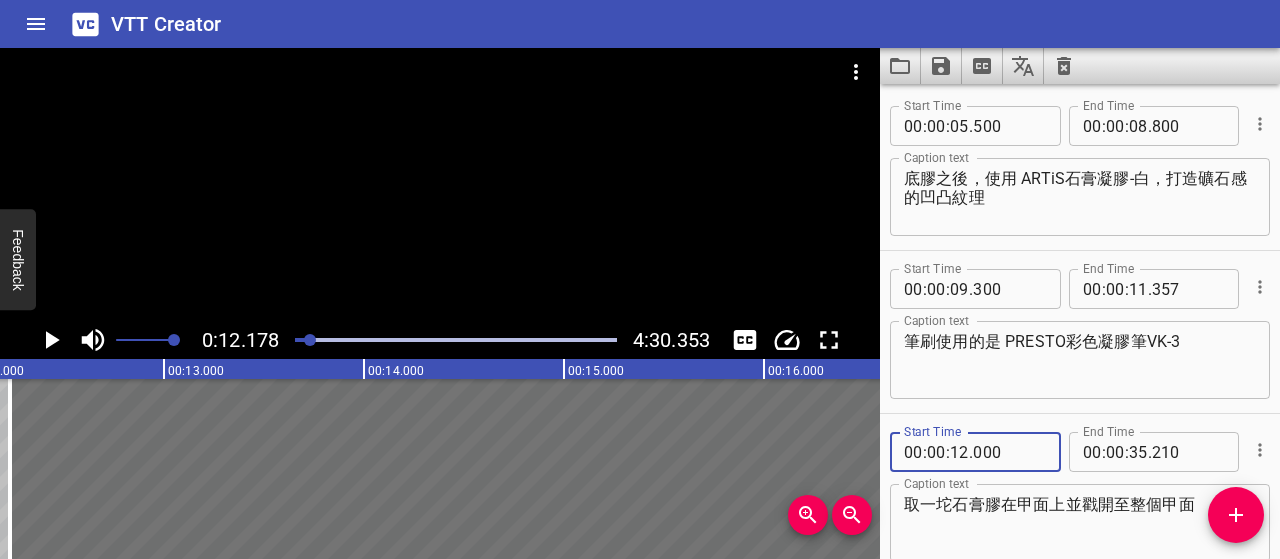type on "000" 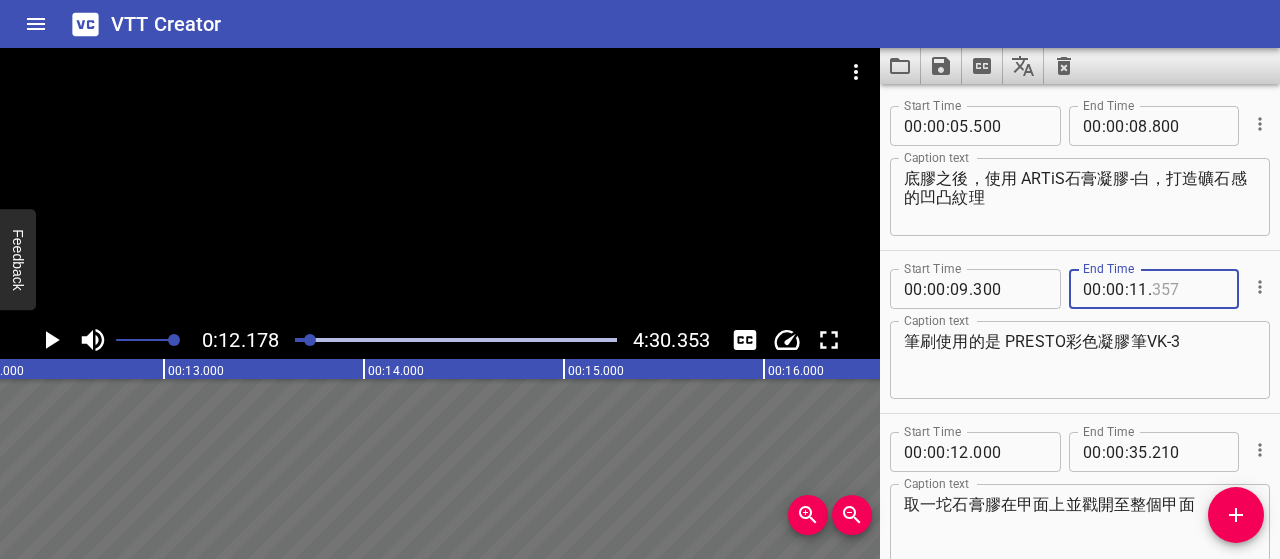 click at bounding box center [1188, 289] 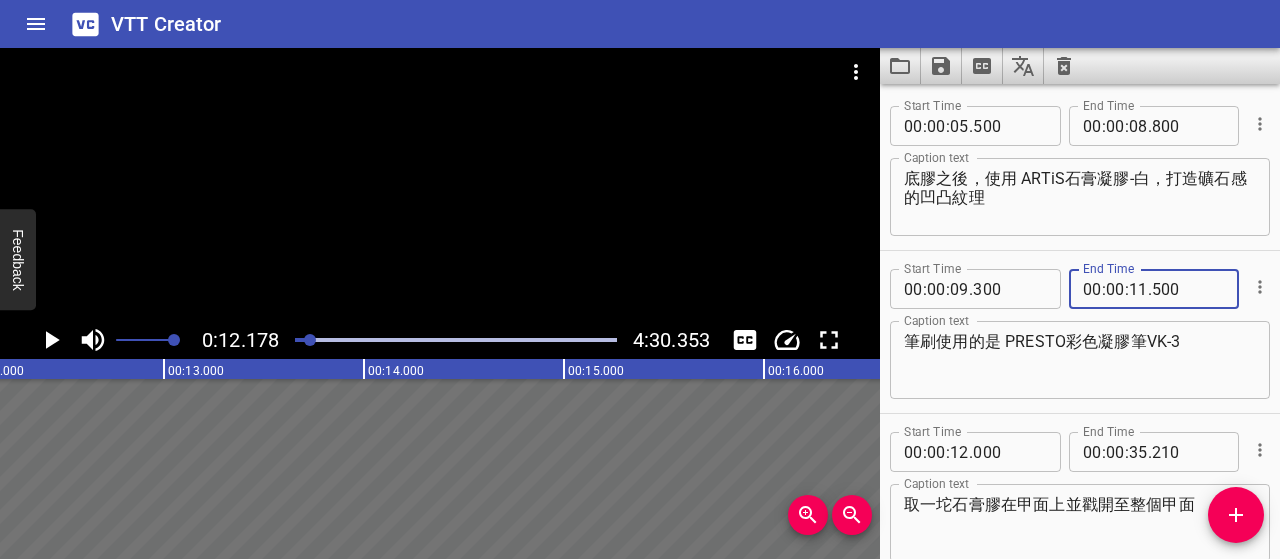 type on "500" 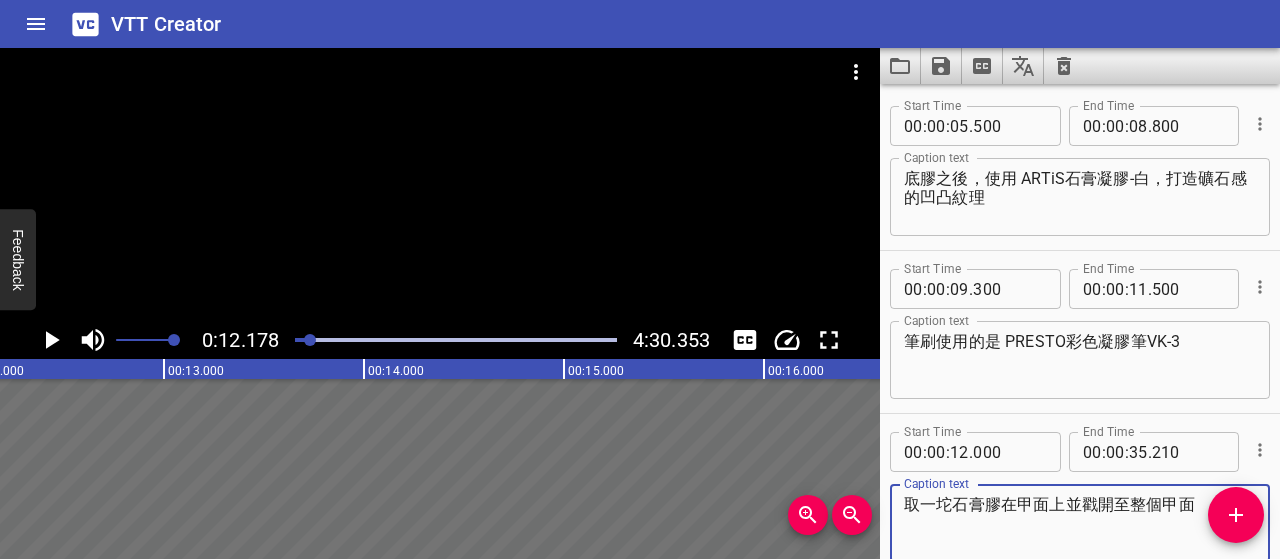 click on "取一坨石膏膠在甲面上並戳開至整個甲面" at bounding box center [1080, 523] 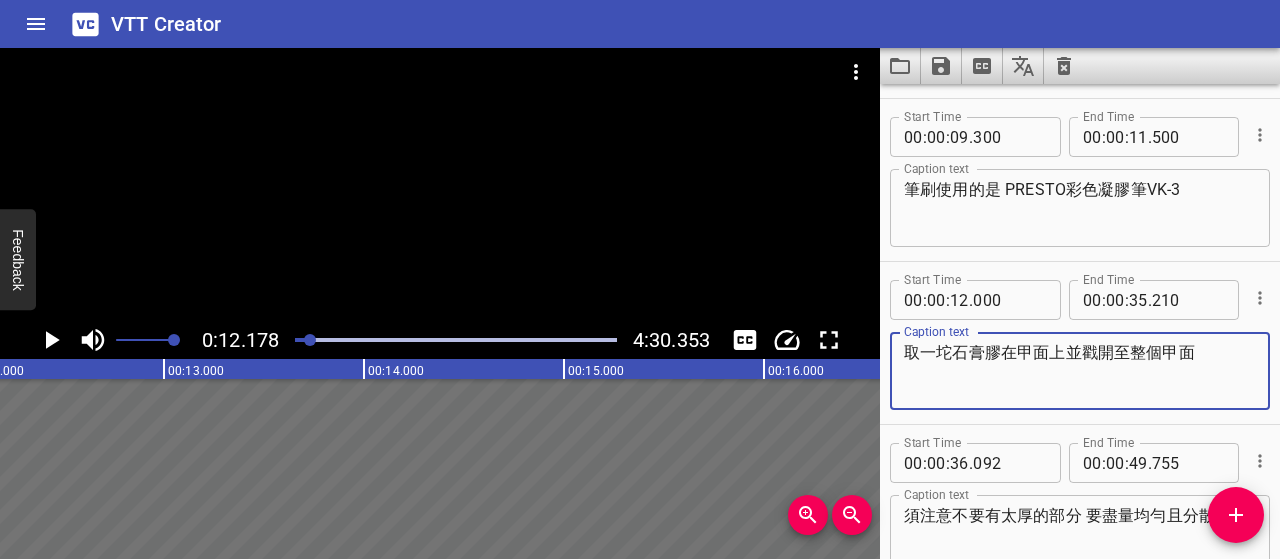 scroll, scrollTop: 200, scrollLeft: 0, axis: vertical 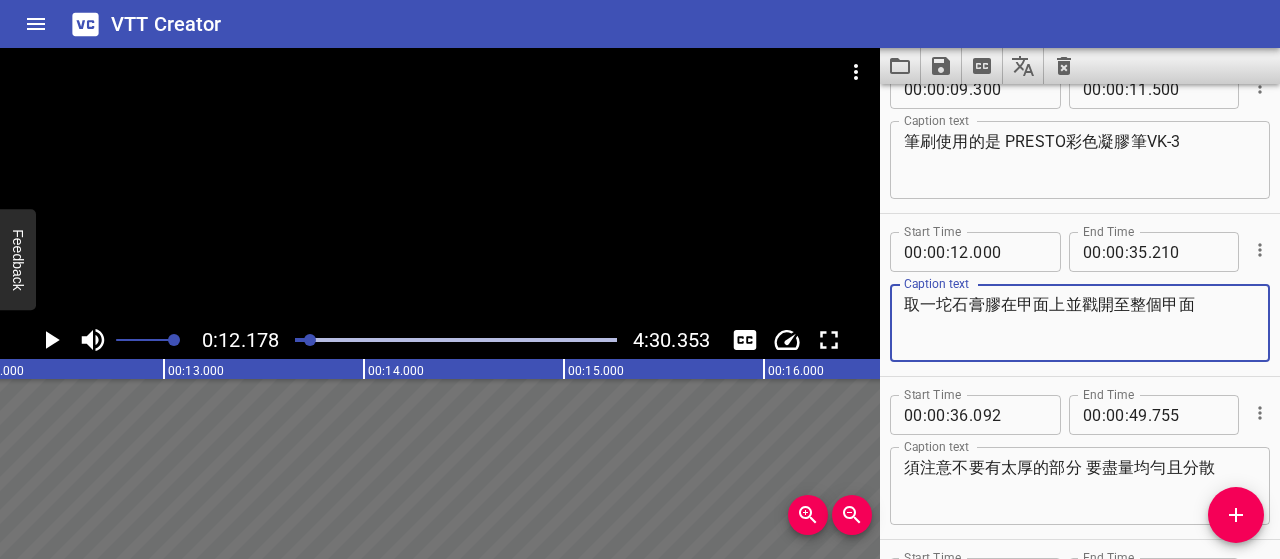 drag, startPoint x: 909, startPoint y: 307, endPoint x: 1198, endPoint y: 303, distance: 289.02768 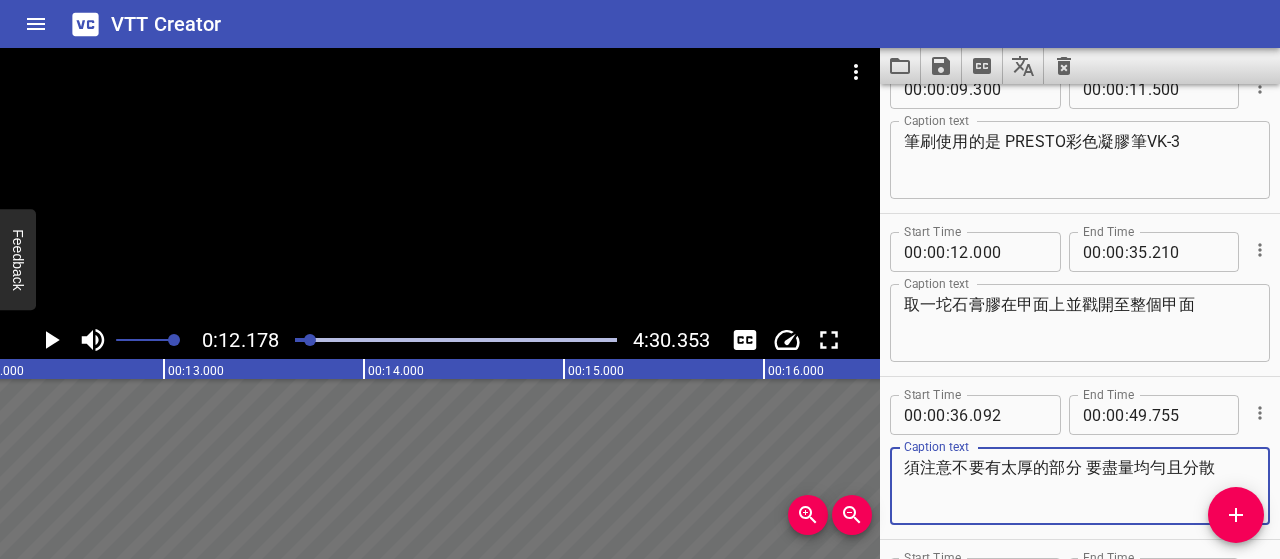 drag, startPoint x: 905, startPoint y: 464, endPoint x: 1248, endPoint y: 479, distance: 343.32782 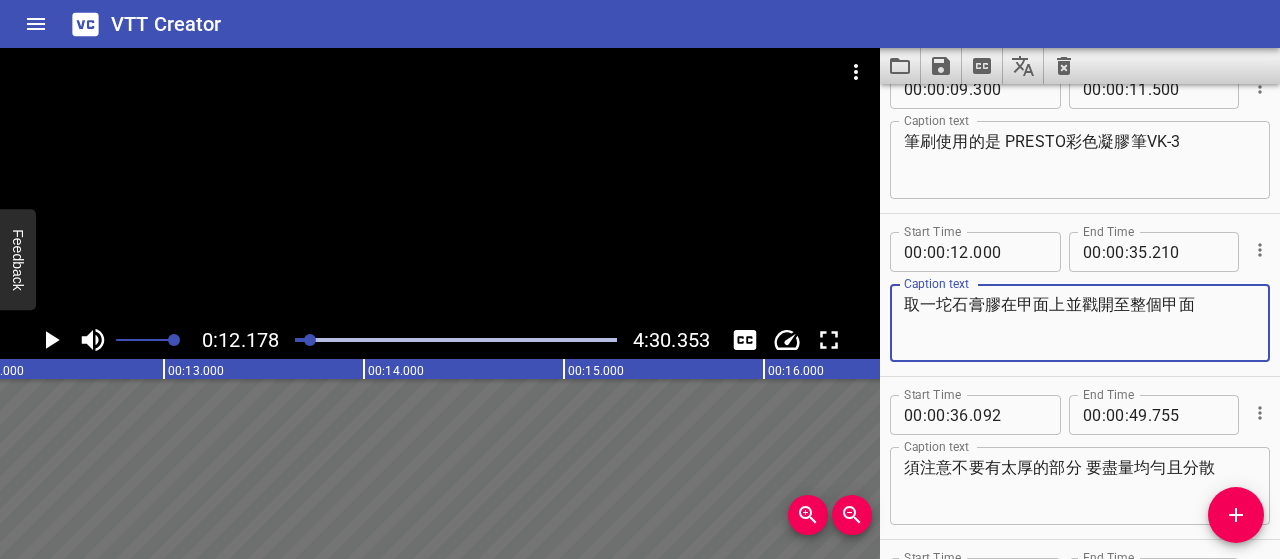 drag, startPoint x: 1225, startPoint y: 307, endPoint x: 916, endPoint y: 310, distance: 309.01456 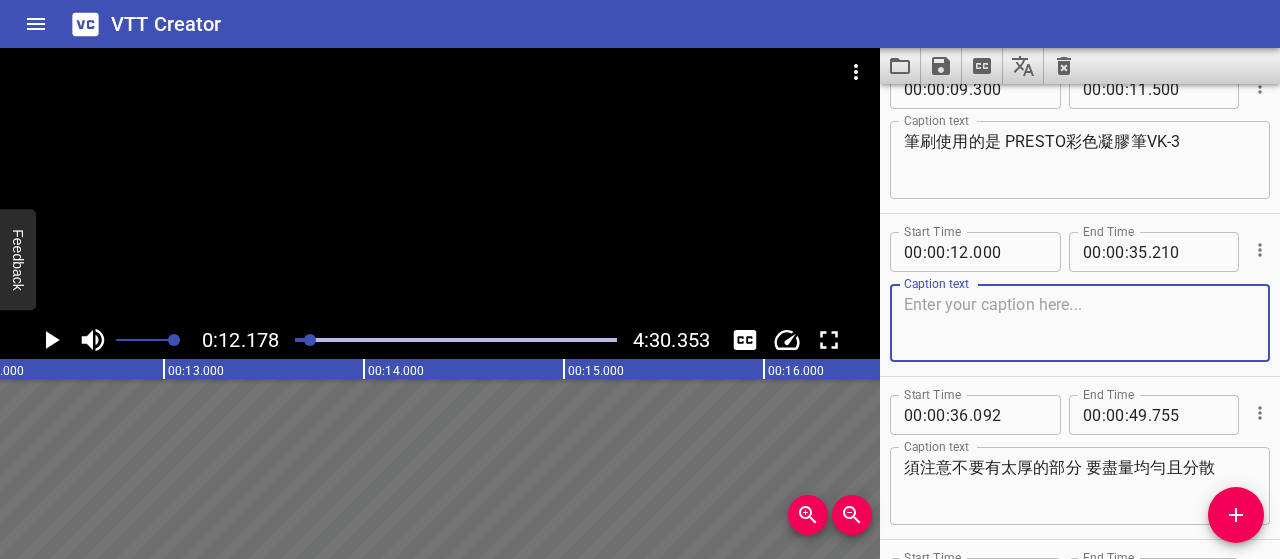 paste on "取一坨石膏膠，置於甲面中央並戳開延展至全甲" 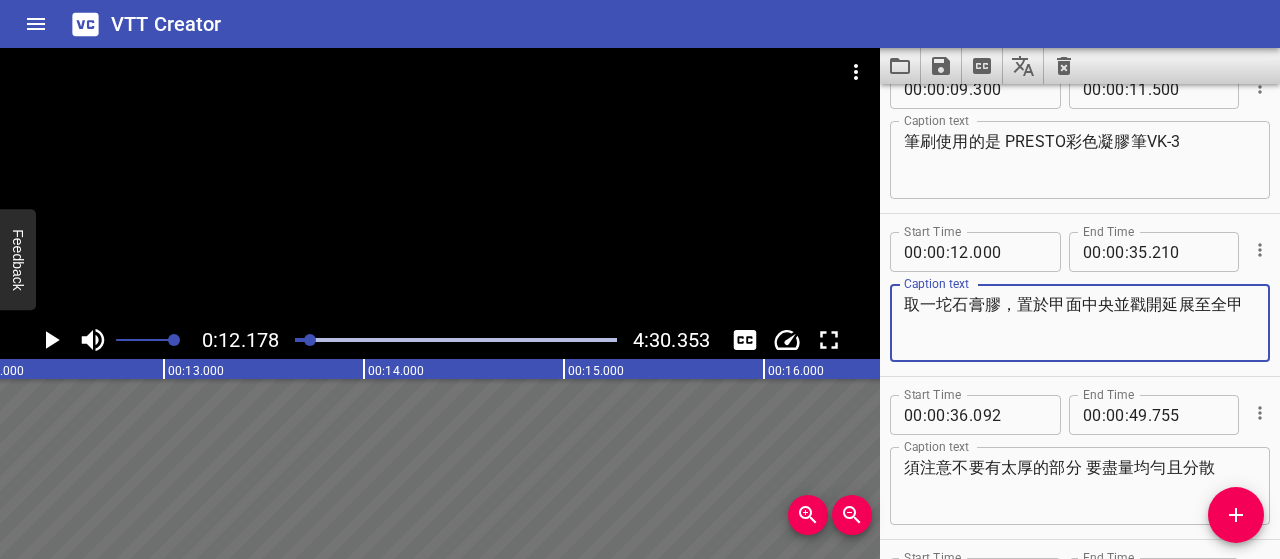 type on "取一坨石膏膠，置於甲面中央並戳開延展至全甲" 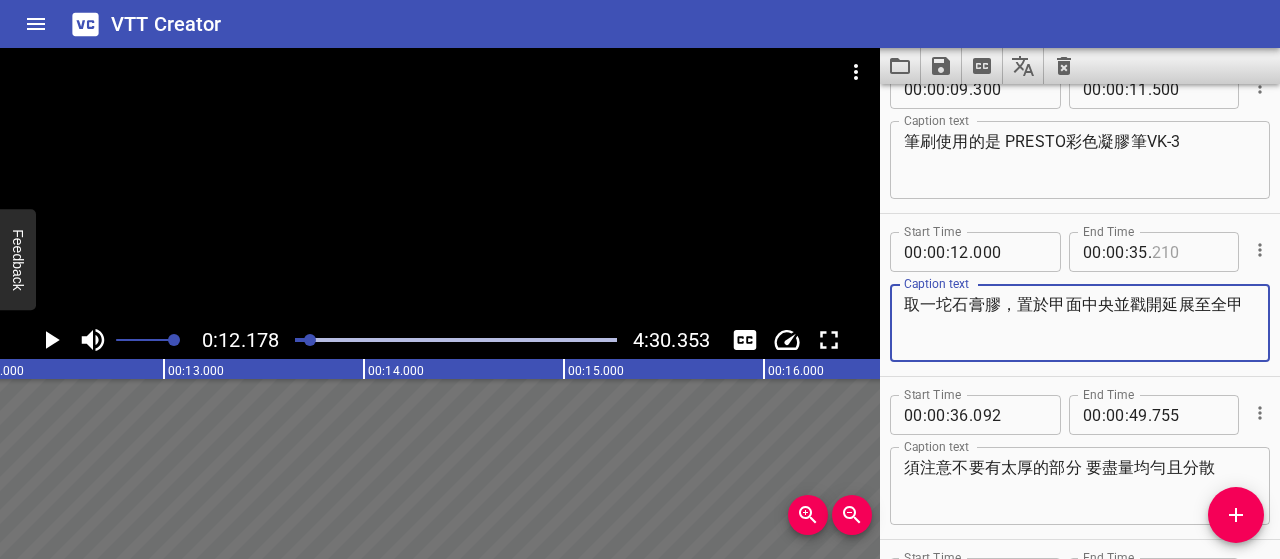 click at bounding box center [1188, 252] 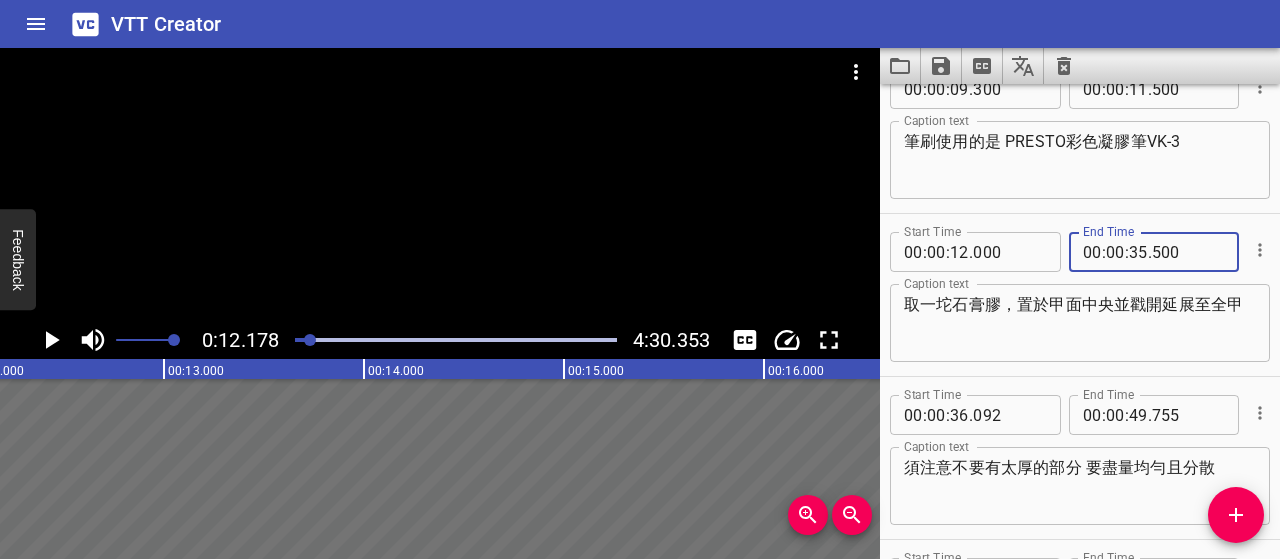 type on "500" 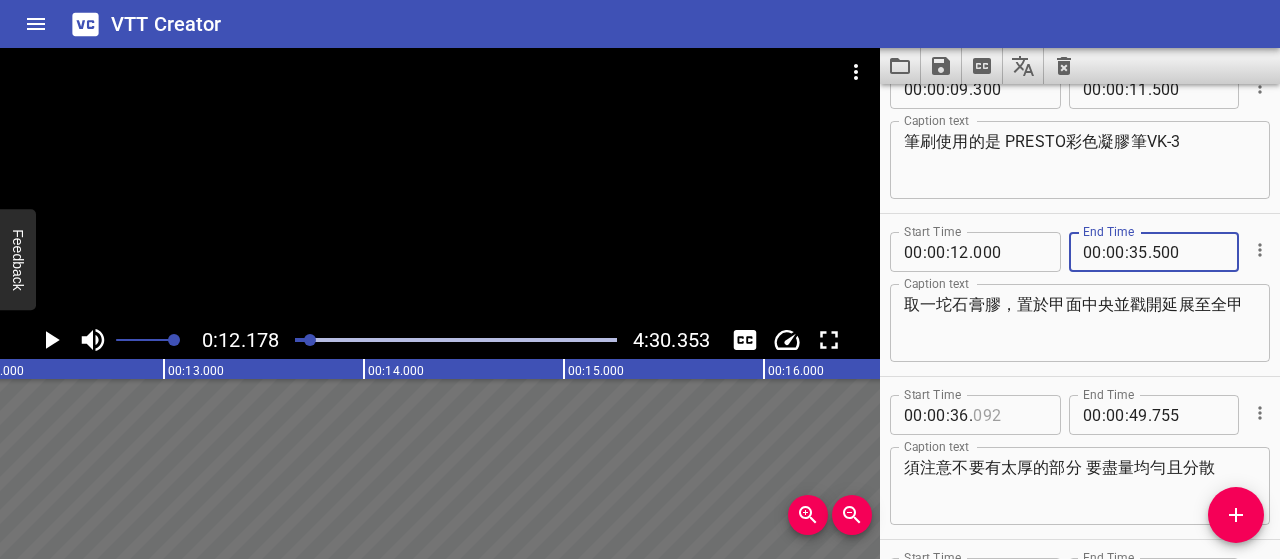 click at bounding box center (1009, 415) 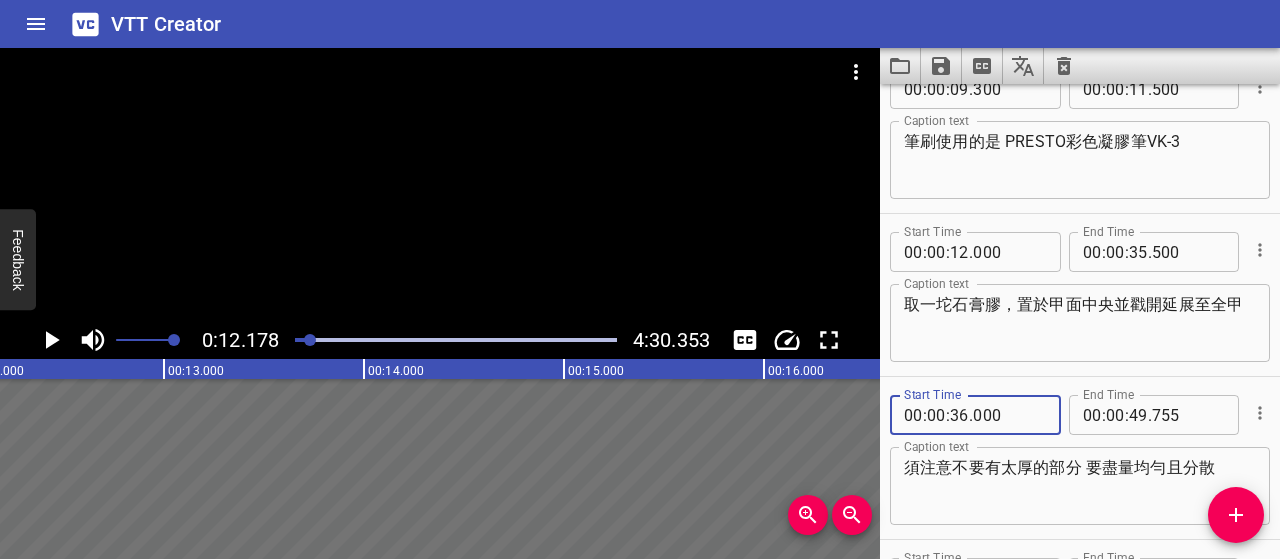 type on "000" 